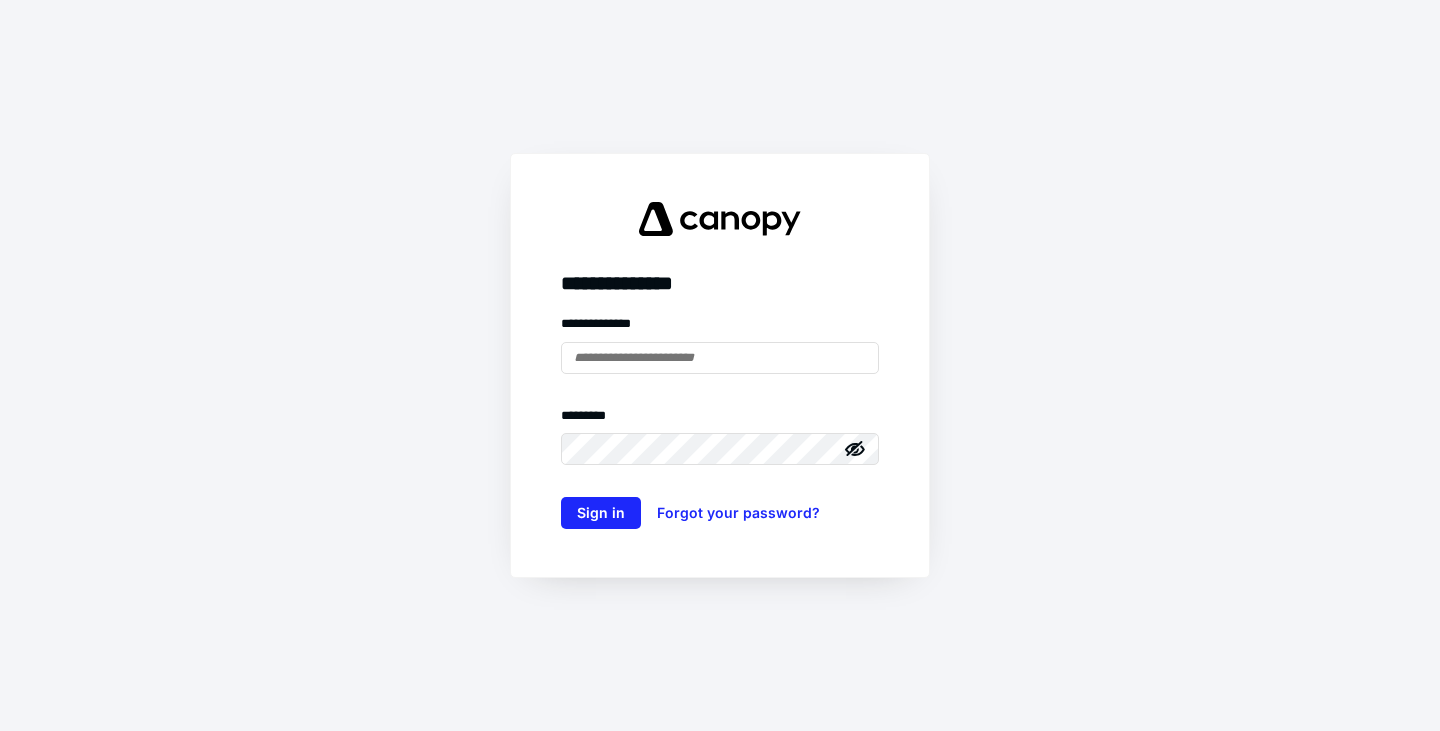 scroll, scrollTop: 0, scrollLeft: 0, axis: both 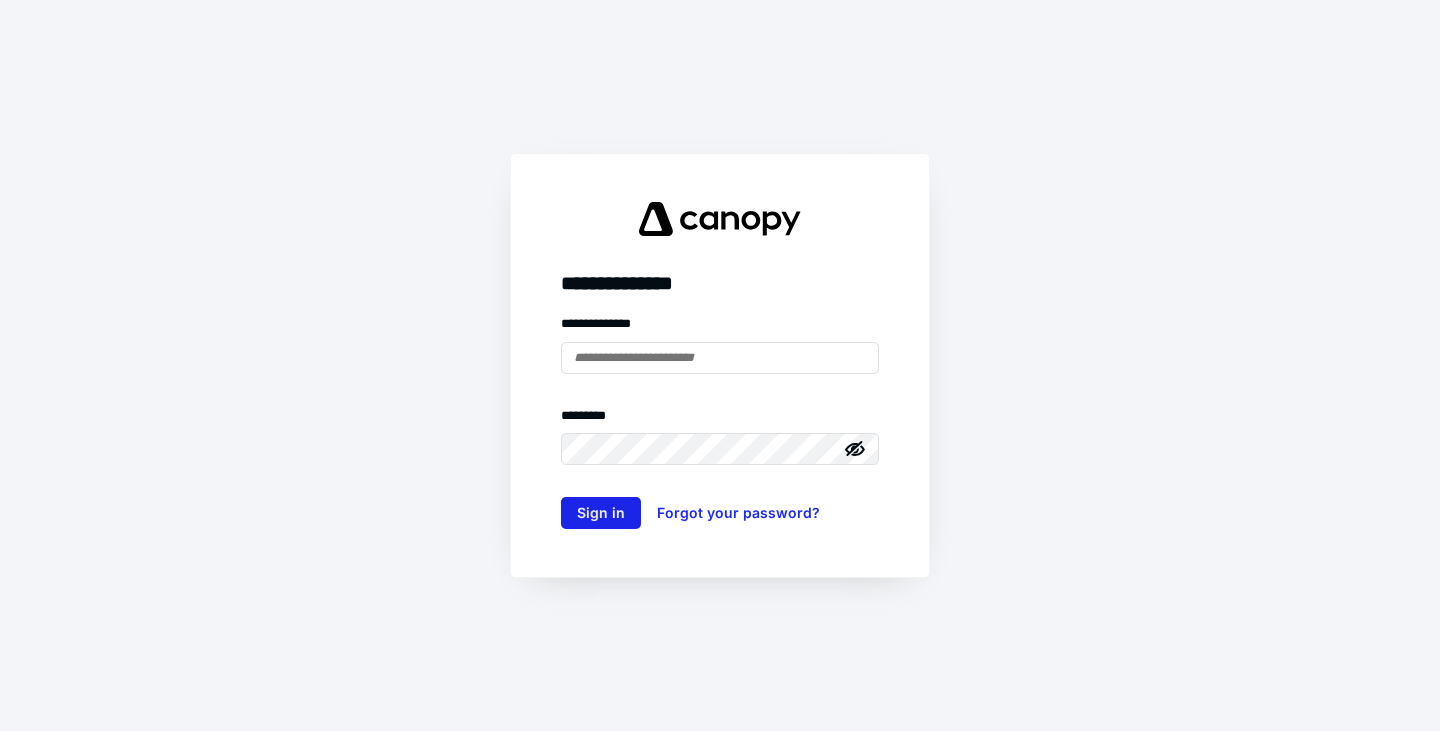 type on "**********" 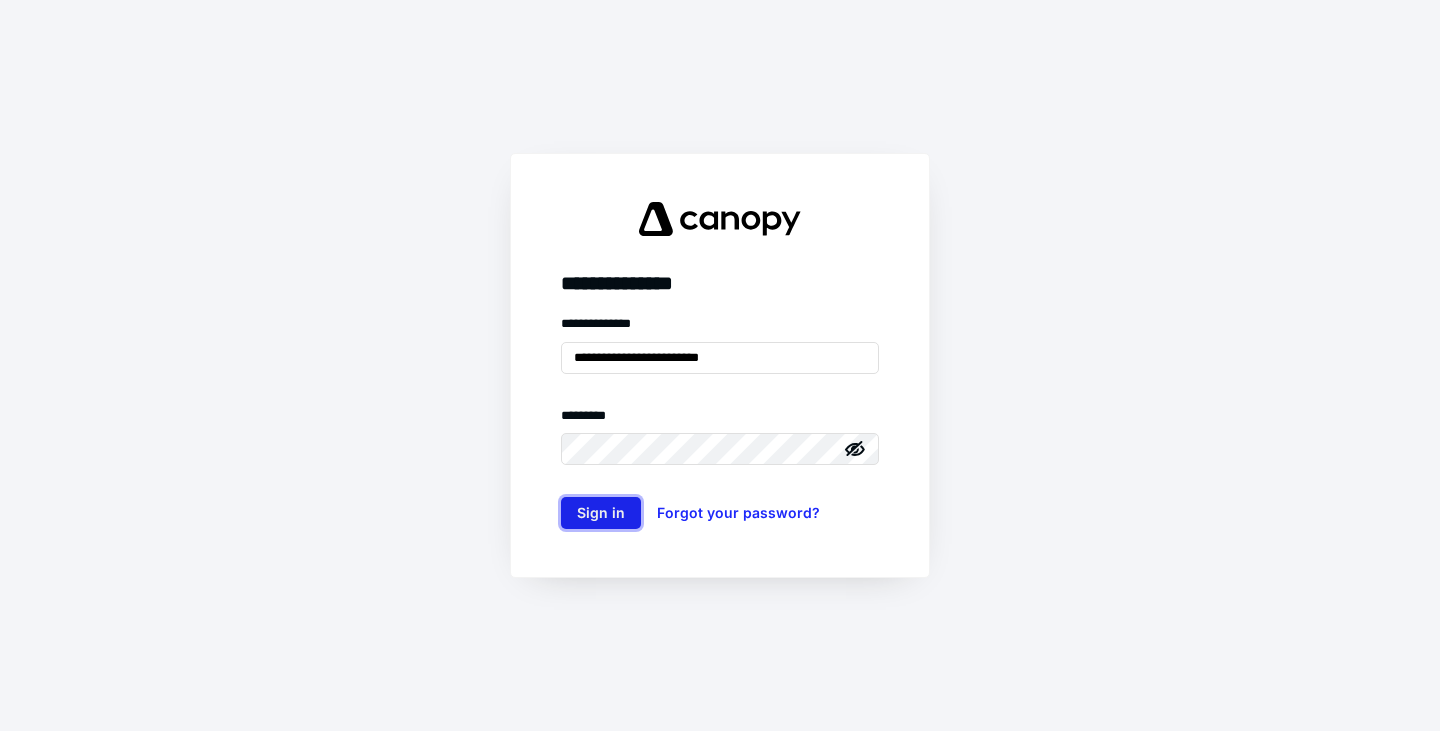 click on "Sign in" at bounding box center [601, 513] 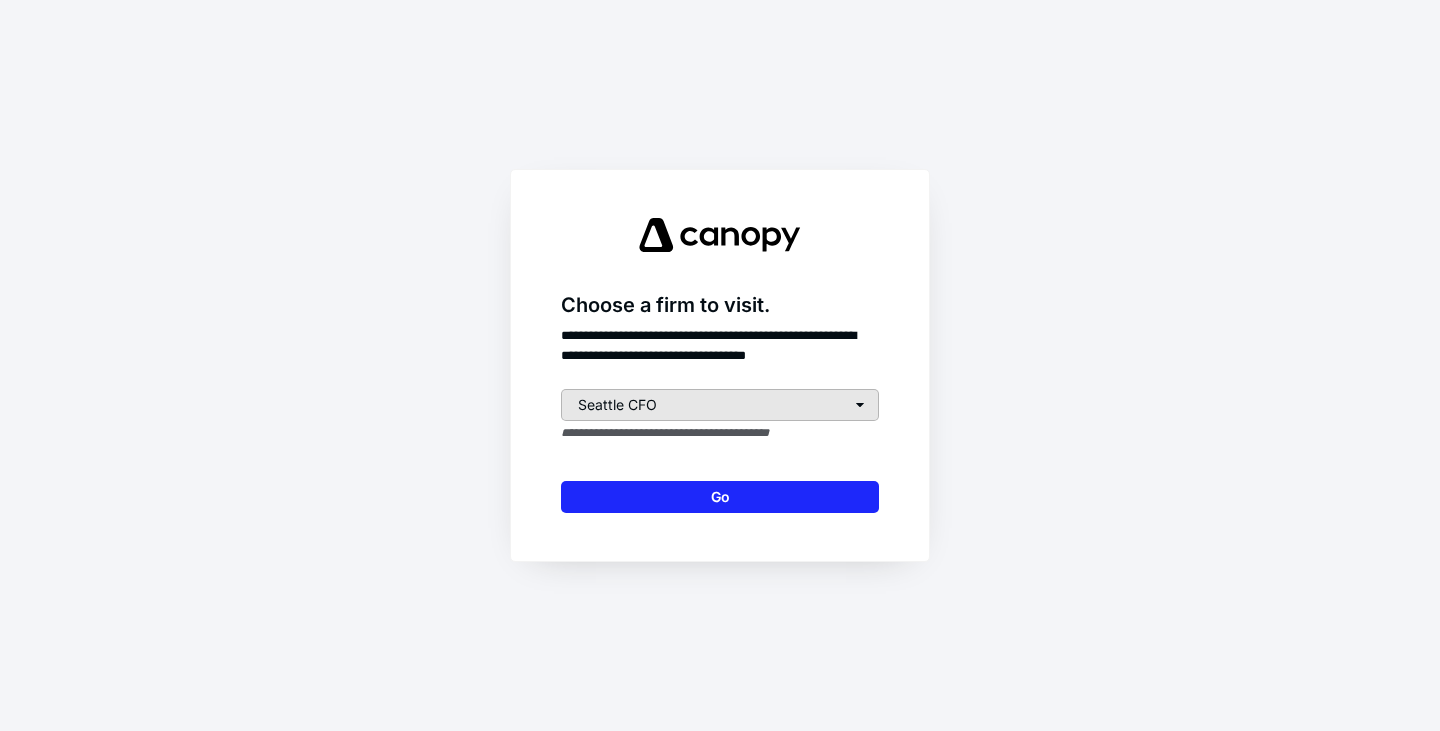 click on "Seattle CFO" at bounding box center [720, 405] 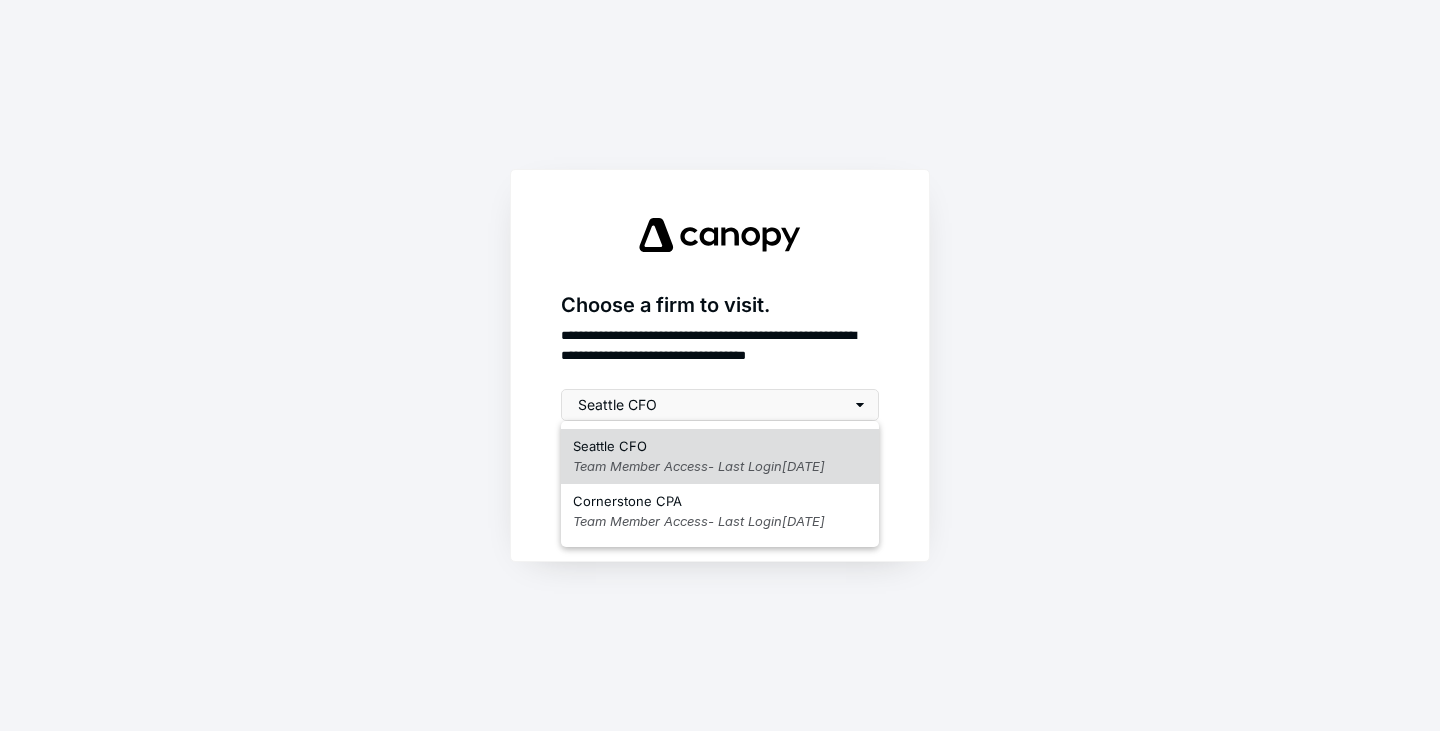 click on "Team Member Access  - Last Login  07/10/2025" at bounding box center [699, 467] 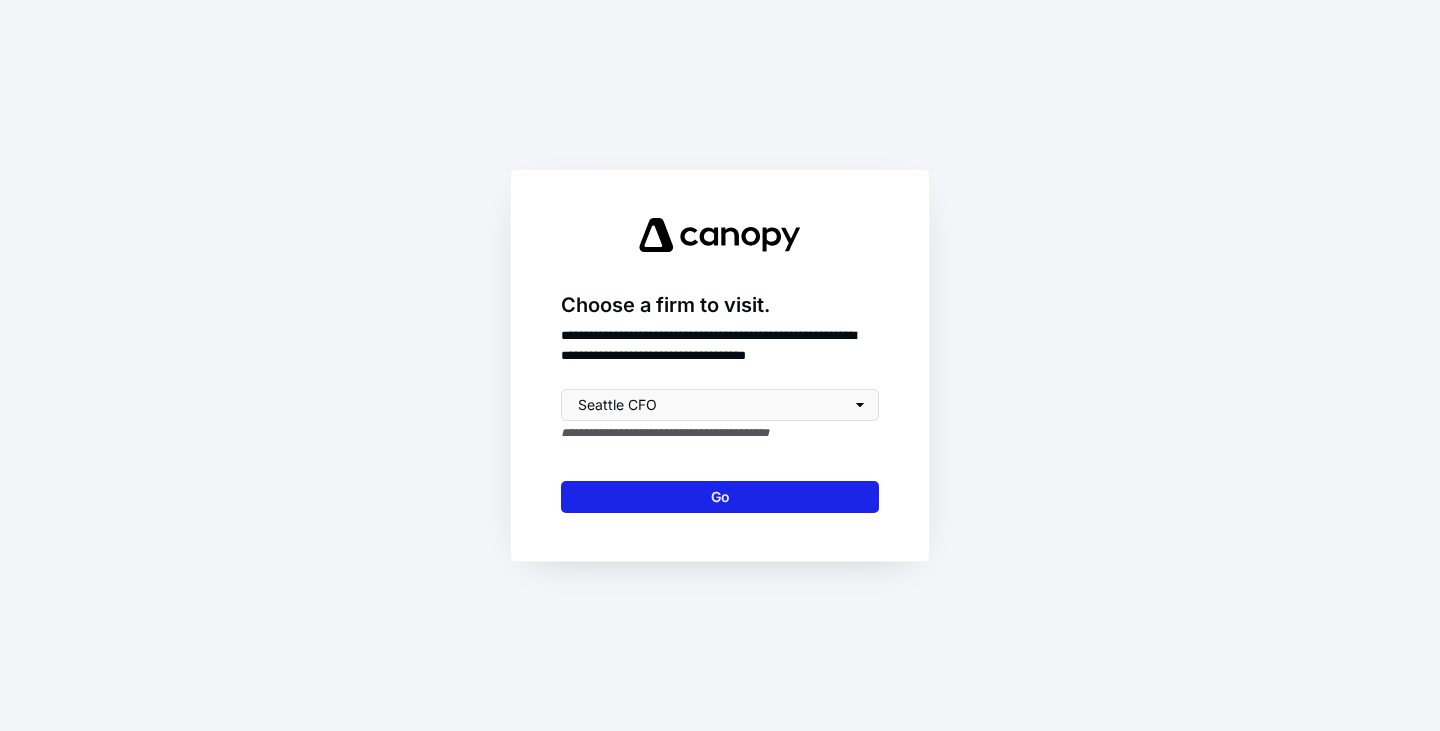 click on "Go" at bounding box center [720, 497] 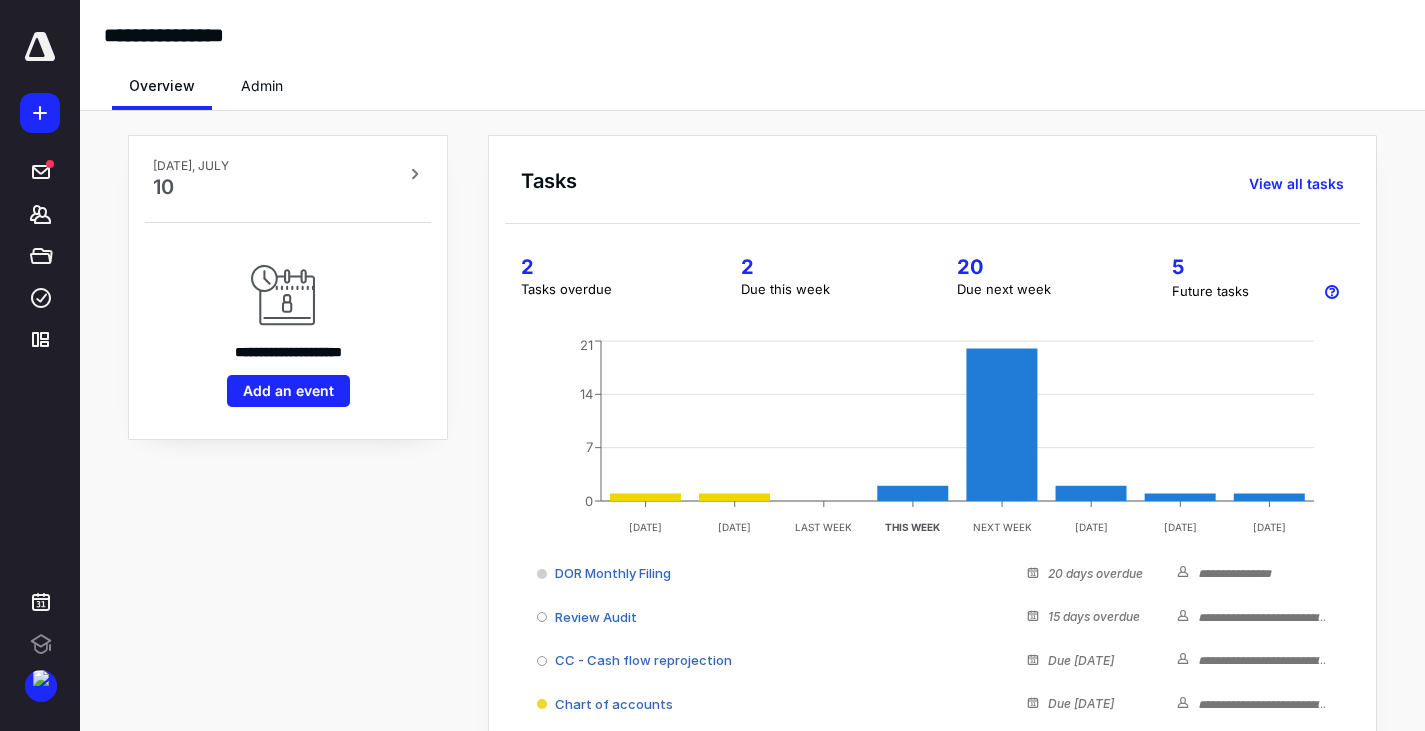 scroll, scrollTop: 0, scrollLeft: 0, axis: both 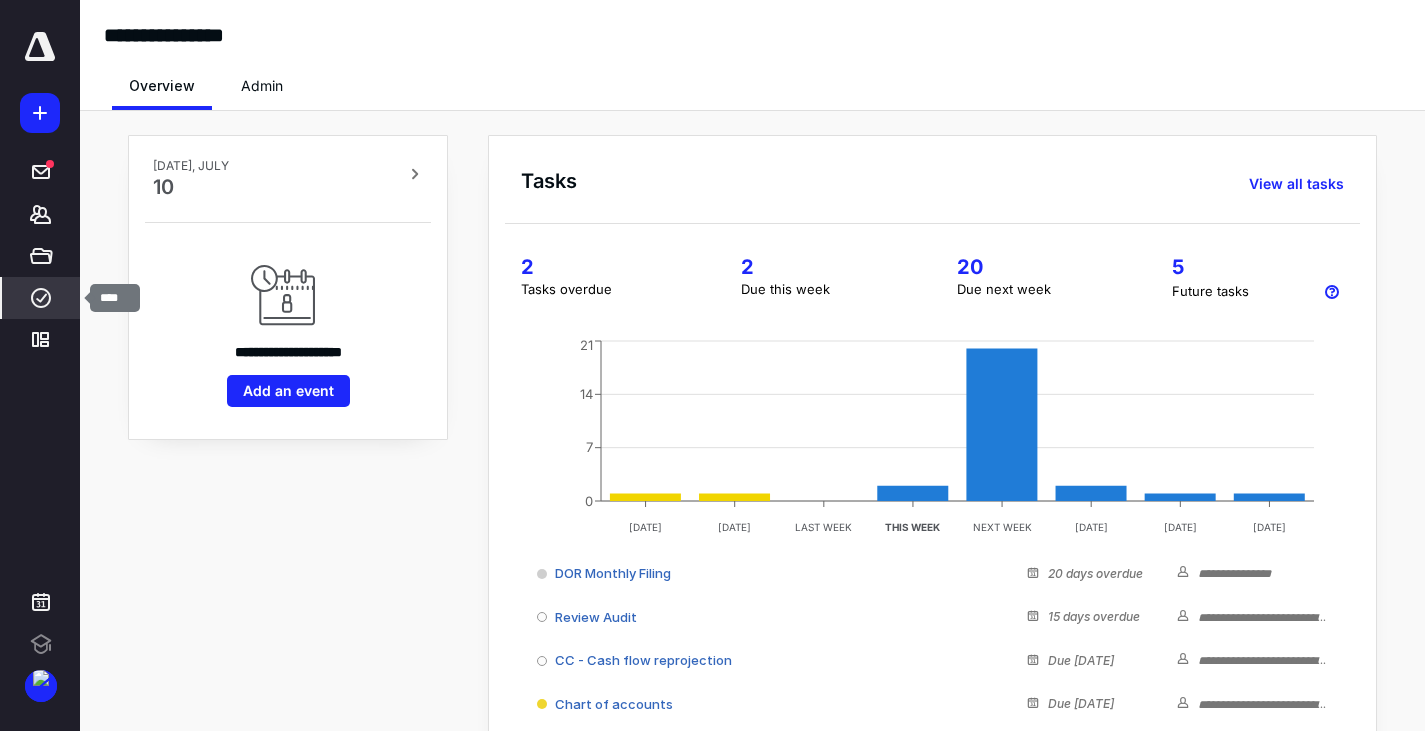 click 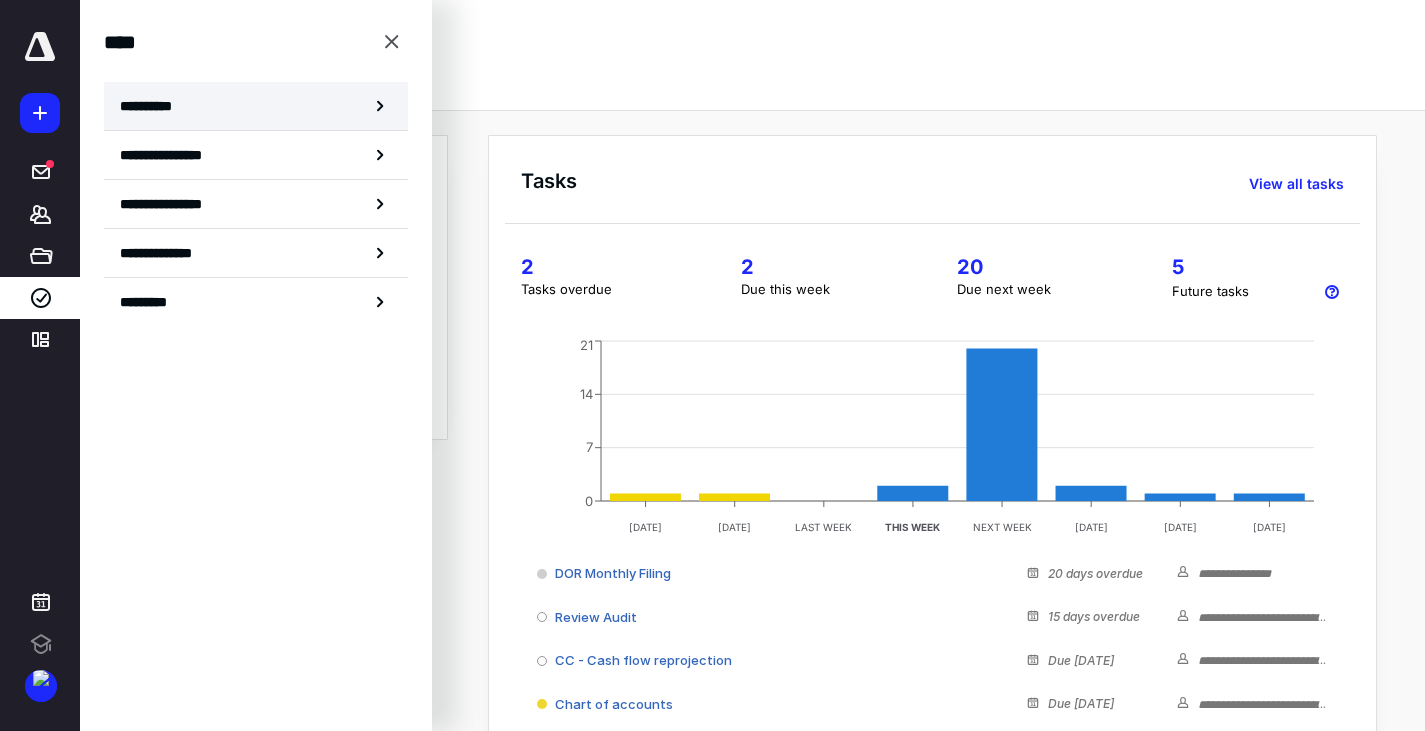 click on "**********" at bounding box center [256, 106] 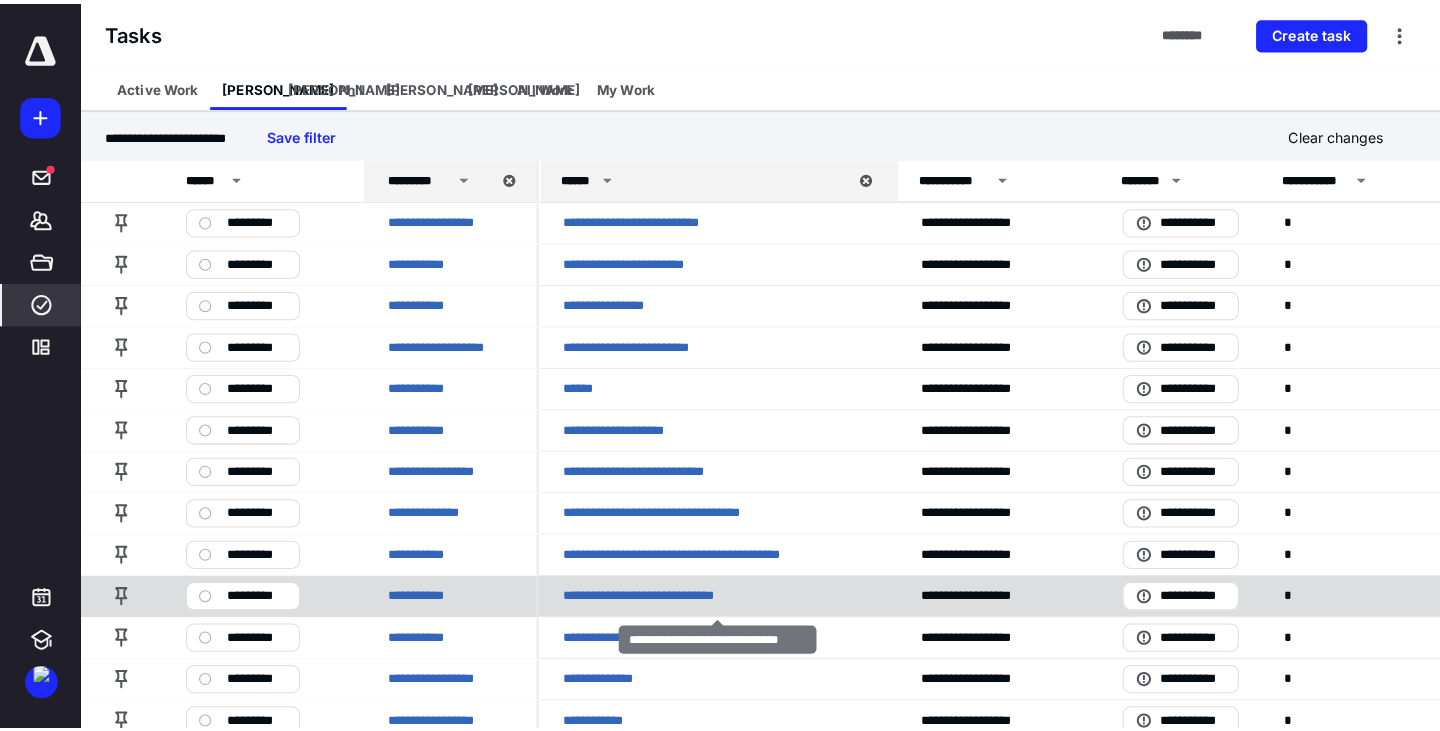 scroll, scrollTop: 0, scrollLeft: 0, axis: both 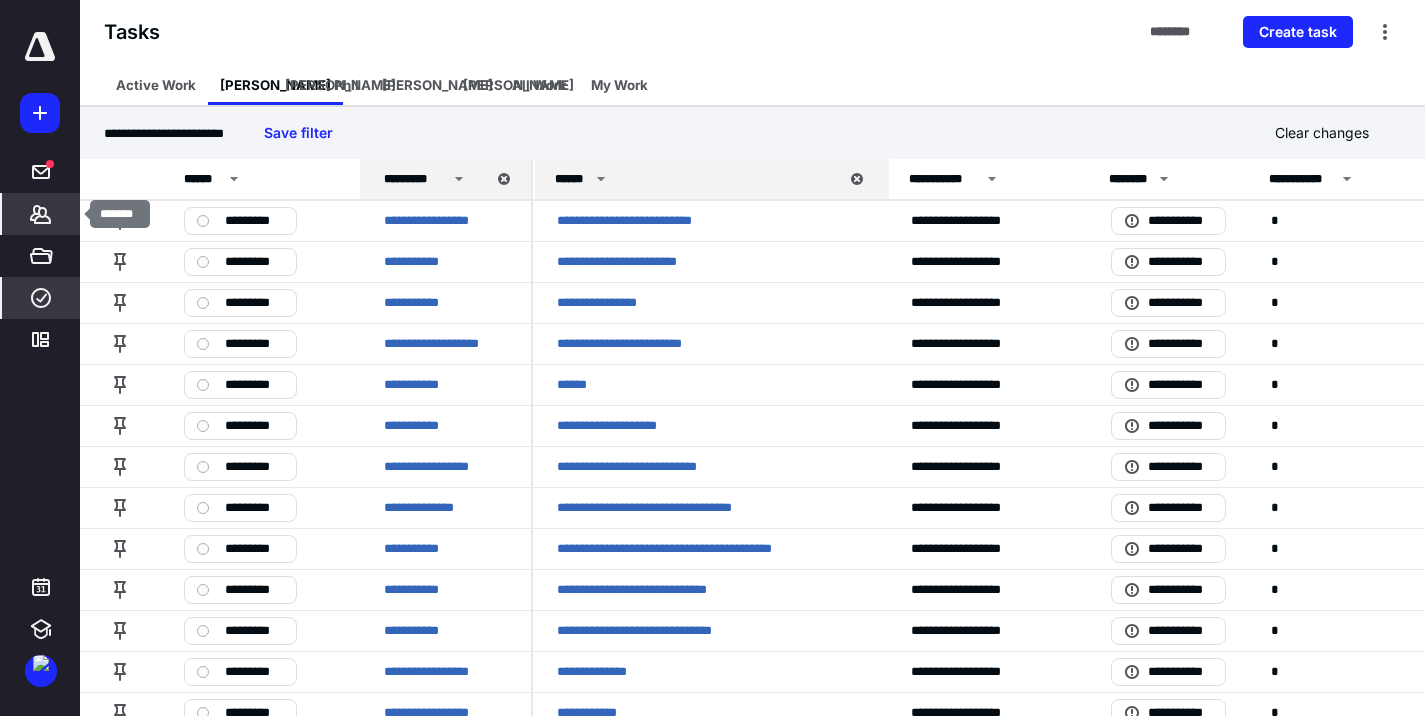 click 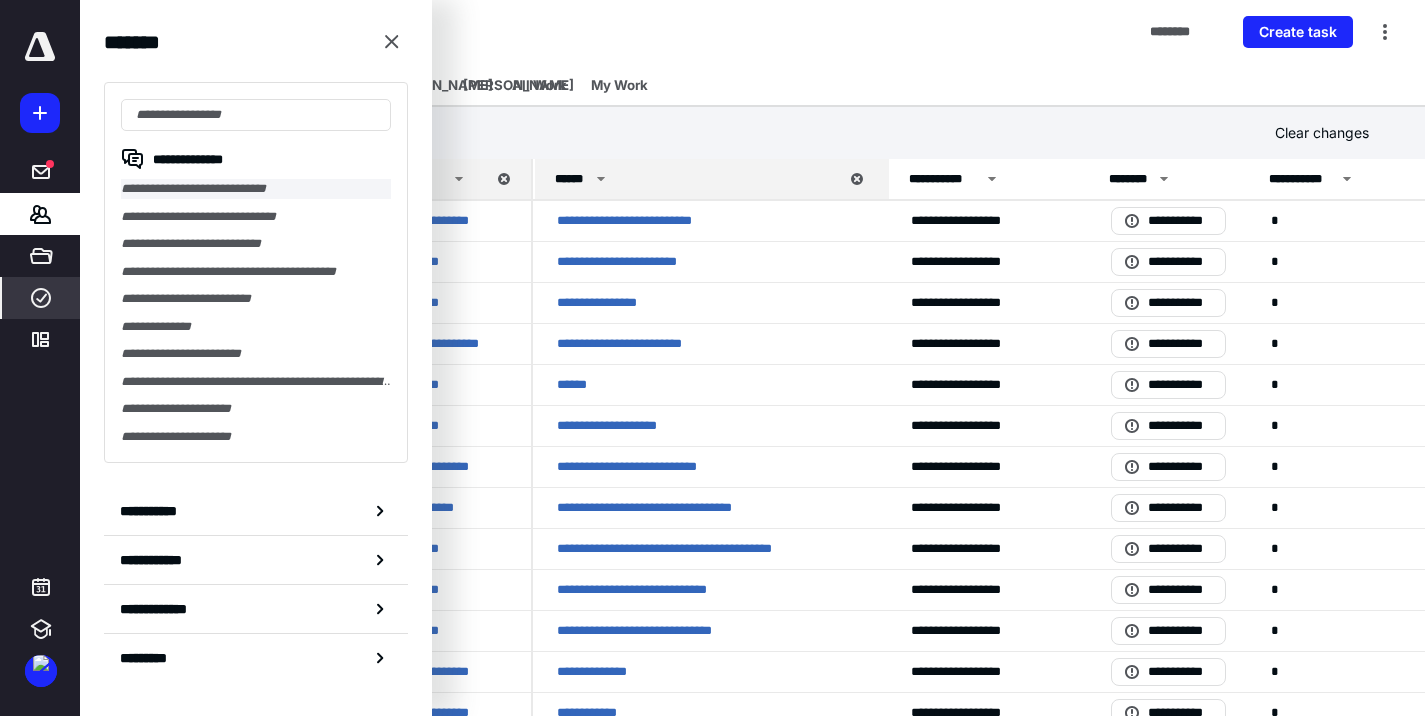 click on "**********" at bounding box center [256, 189] 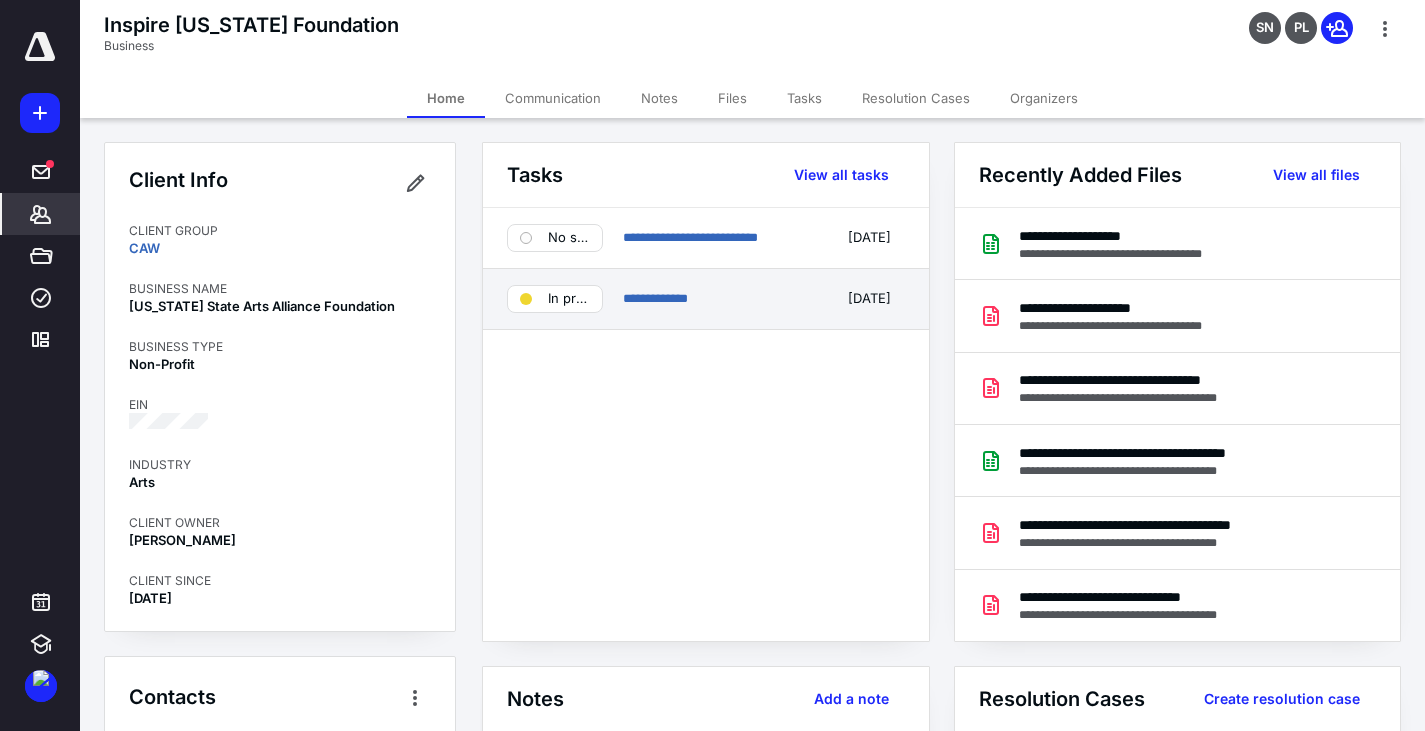 click on "**********" at bounding box center (719, 299) 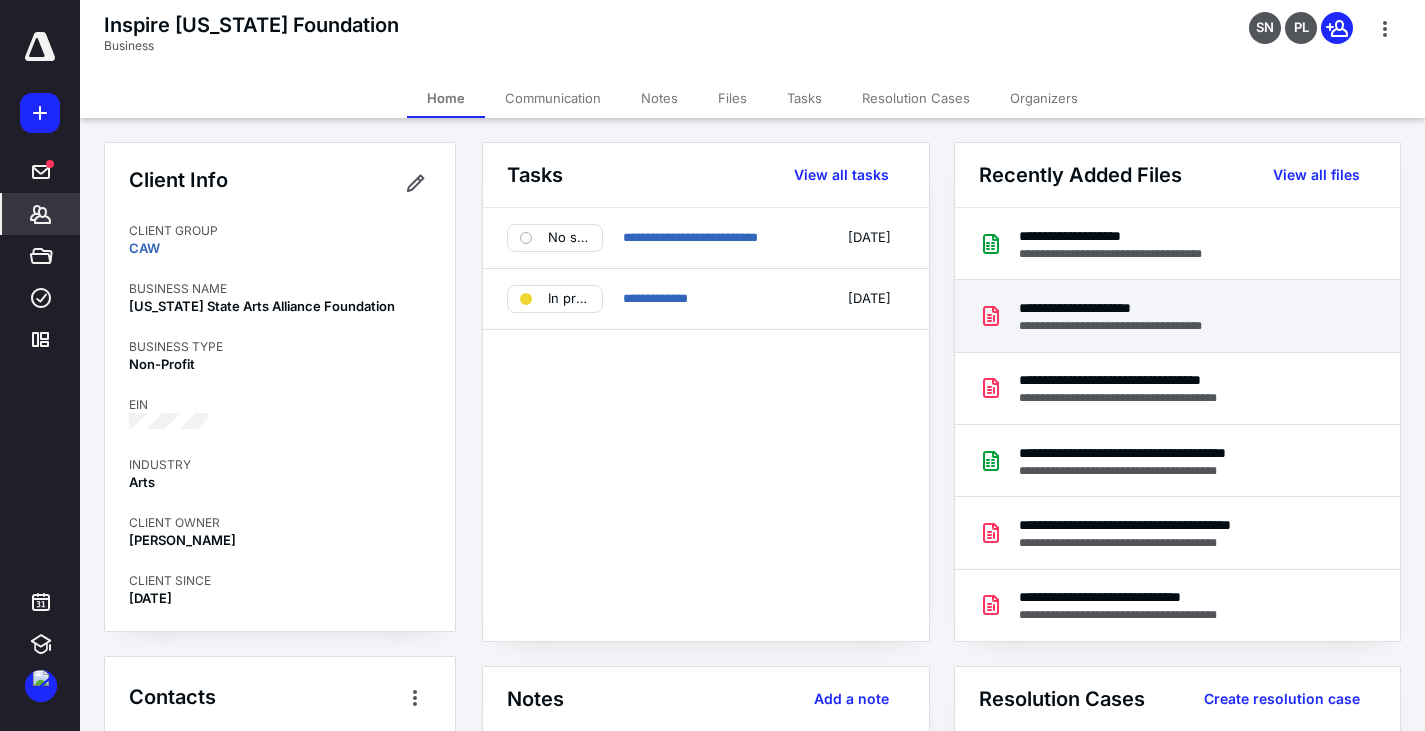 click on "**********" at bounding box center (1129, 308) 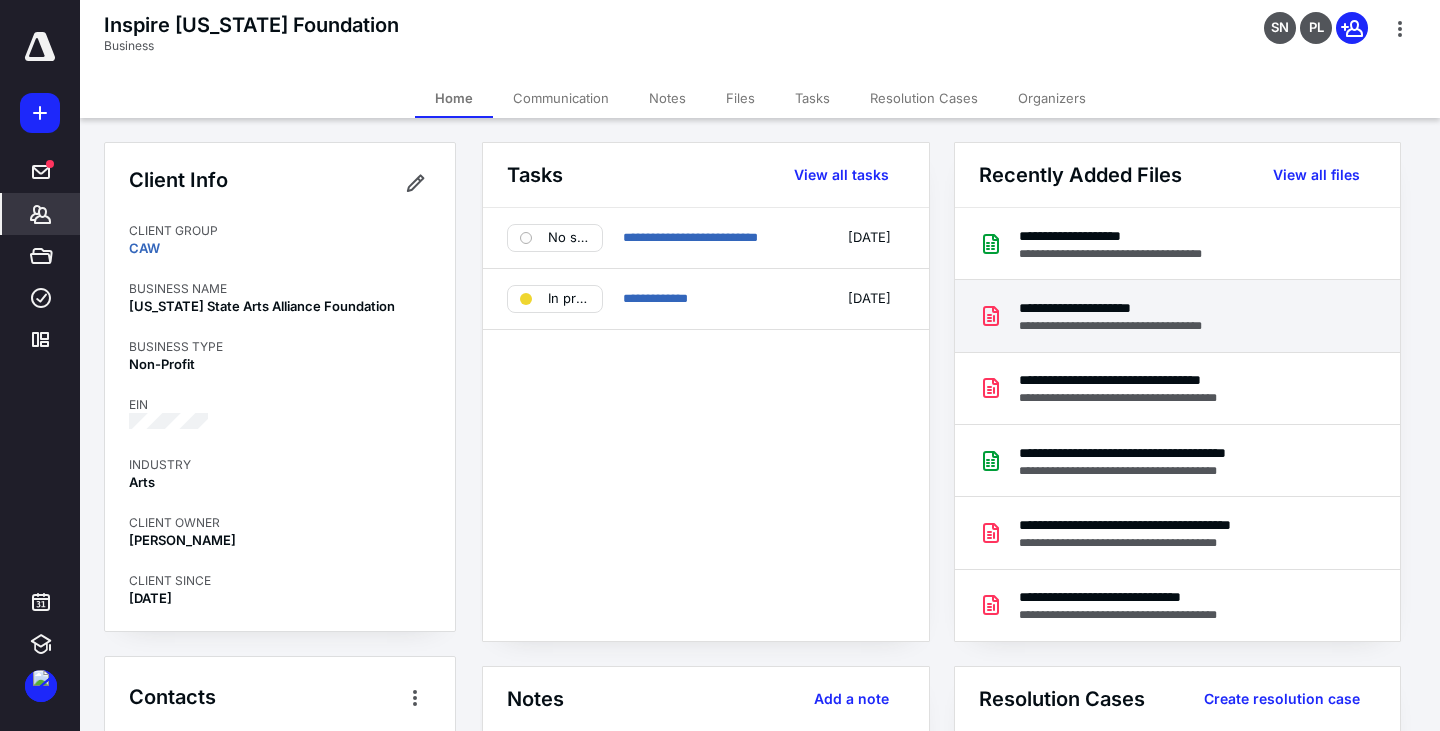 click at bounding box center [720, 381] 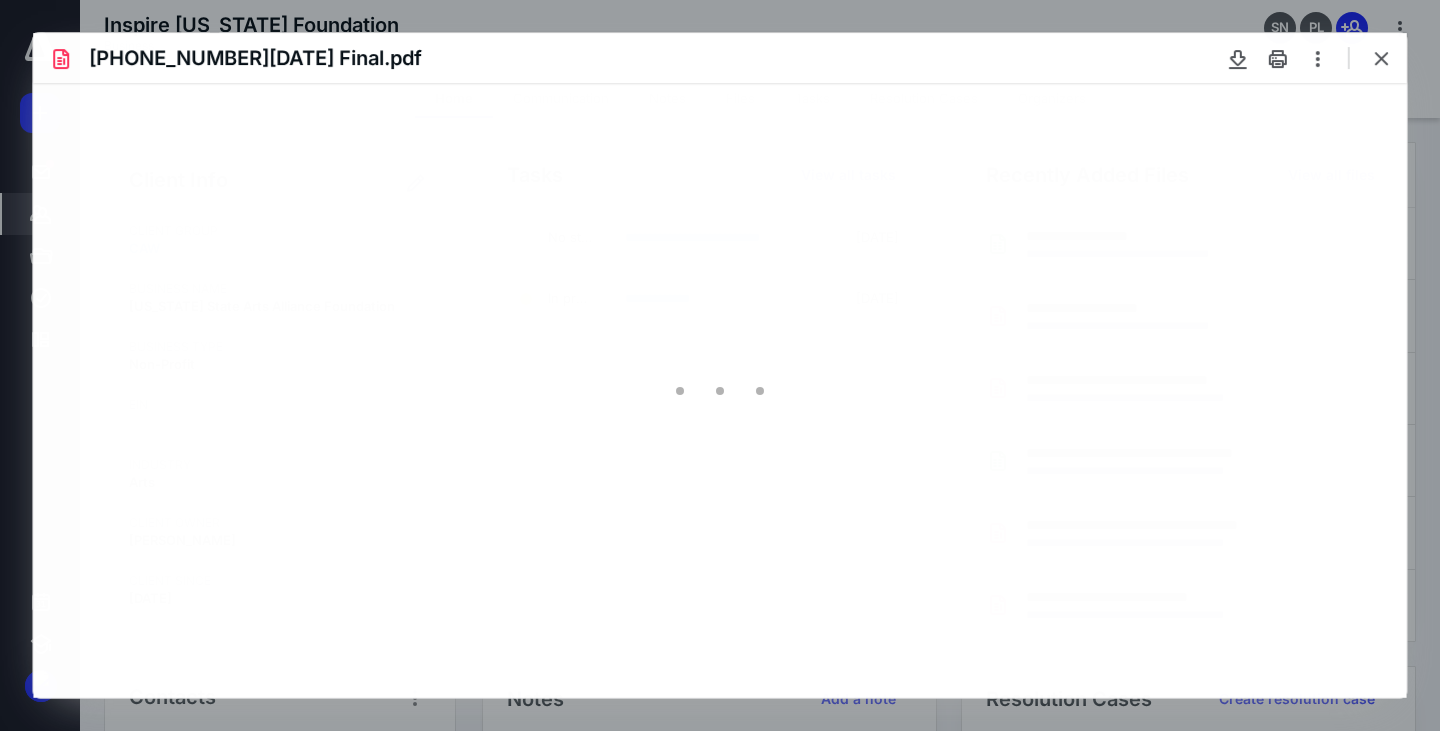 scroll, scrollTop: 0, scrollLeft: 0, axis: both 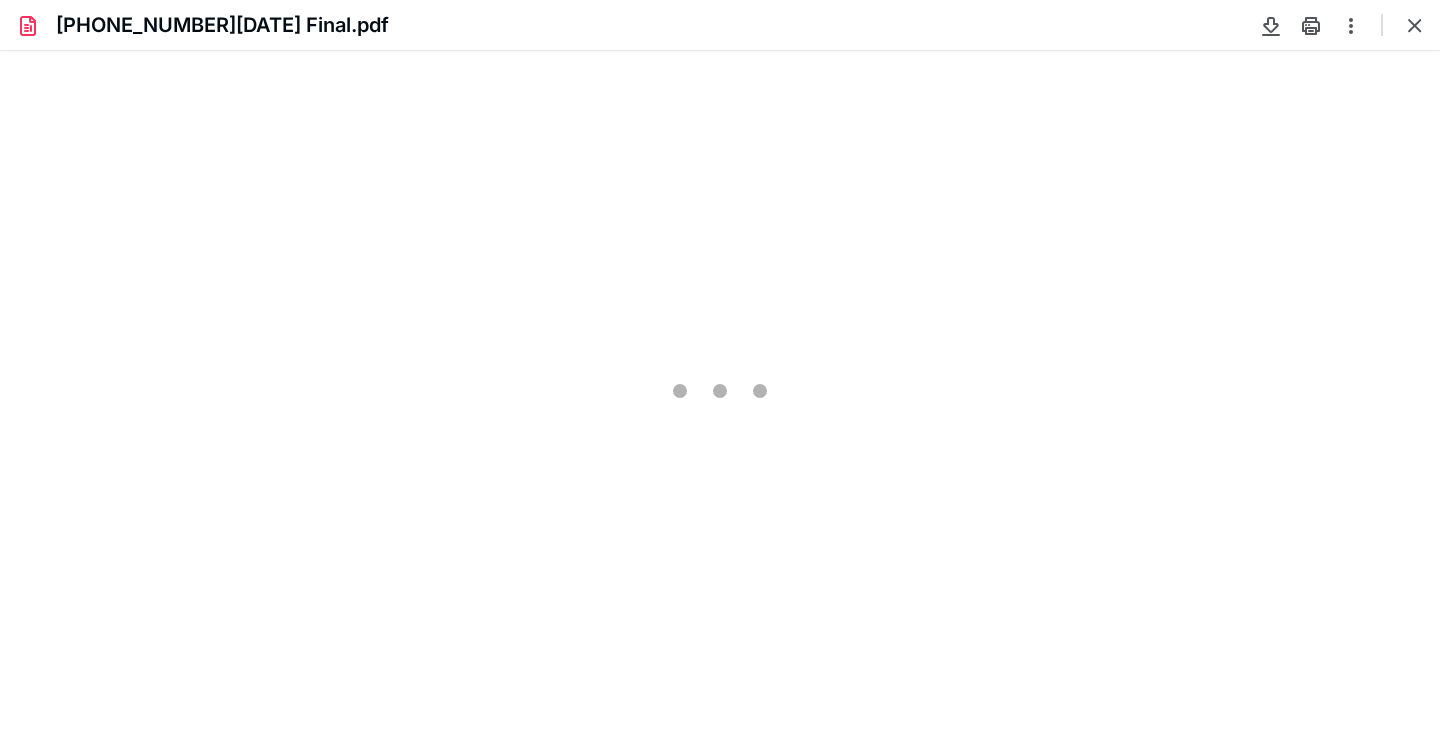 type on "230" 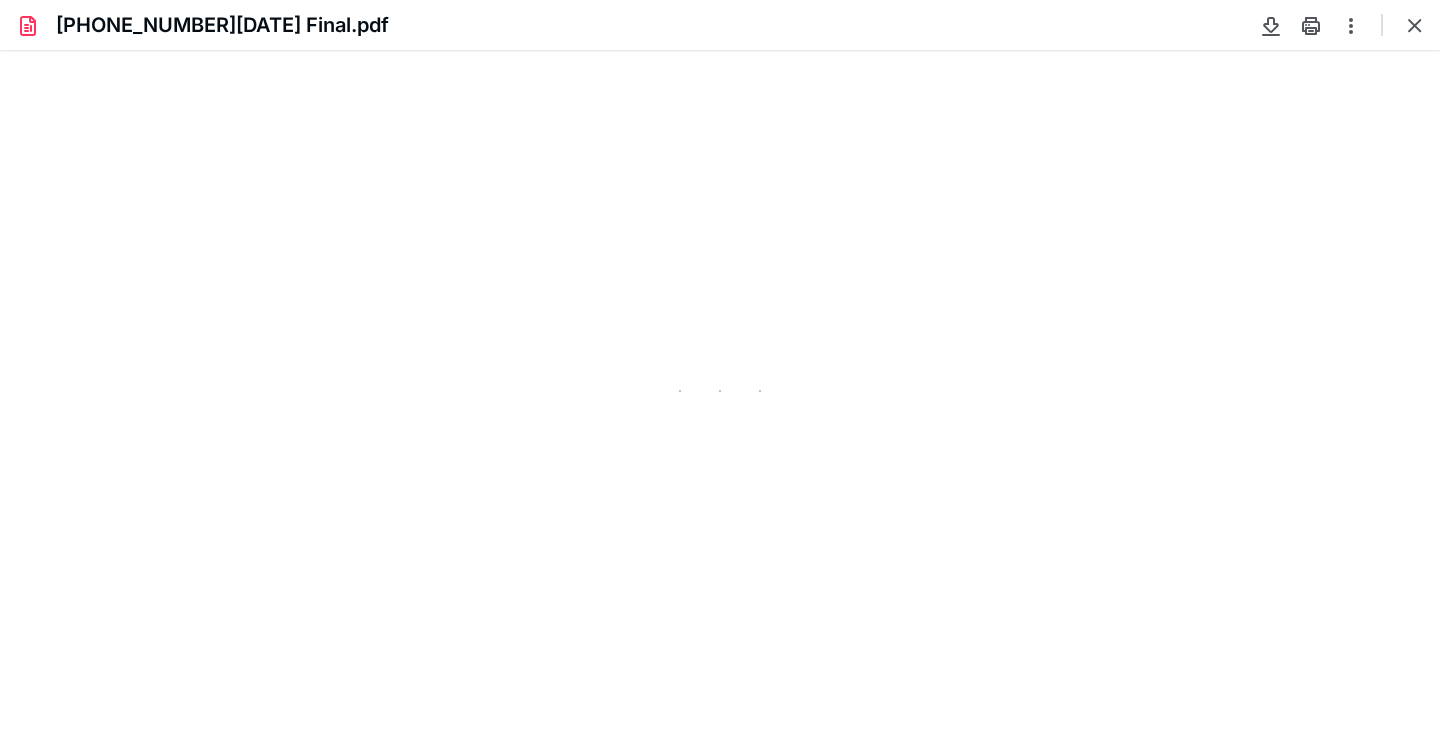 scroll, scrollTop: 45, scrollLeft: 200, axis: both 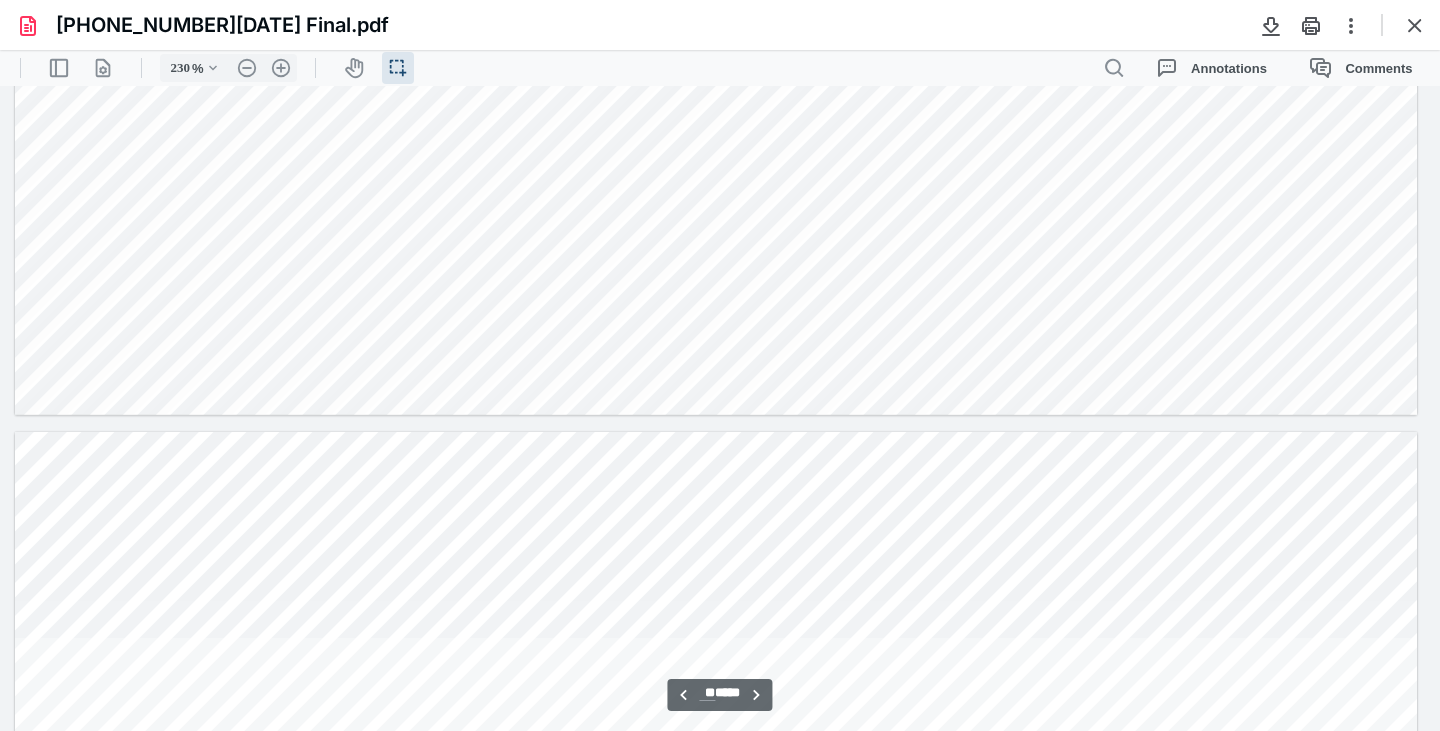 type on "**" 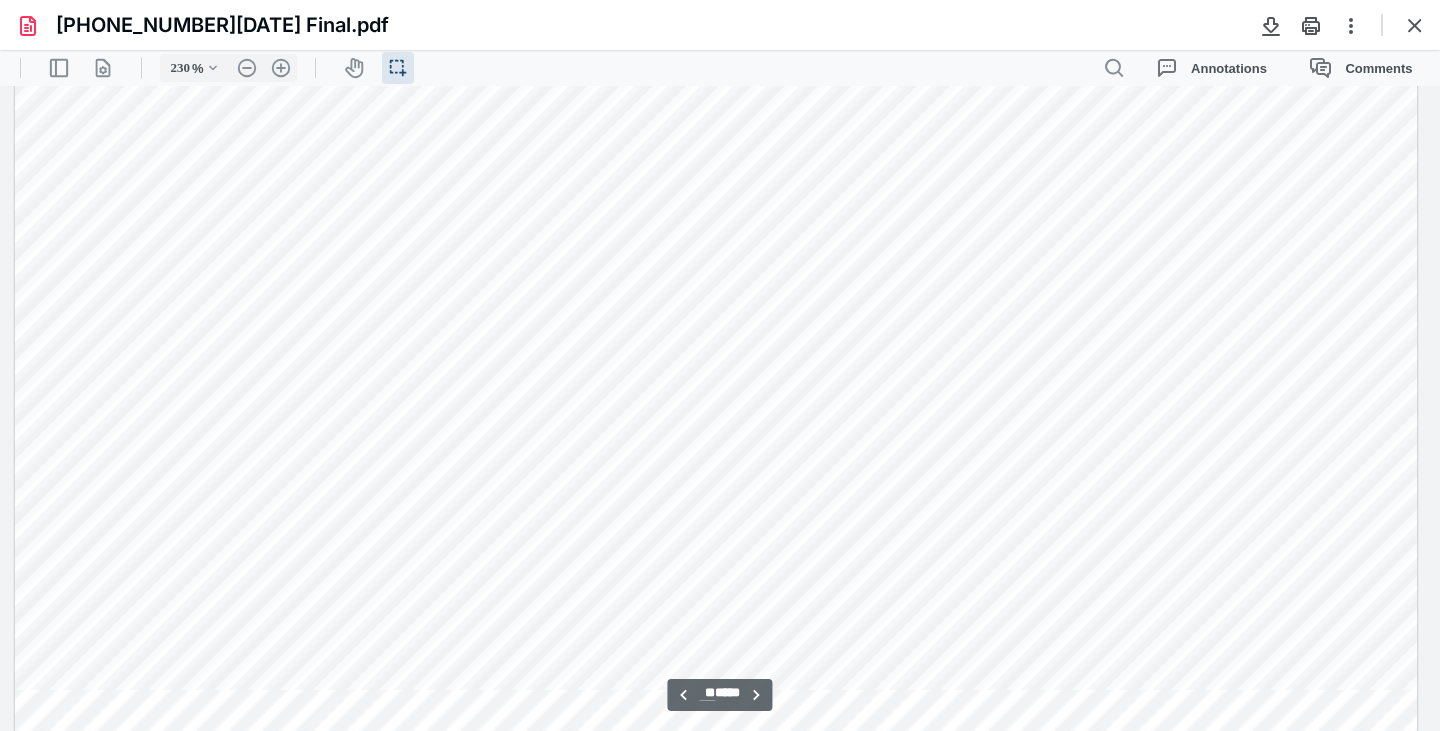 scroll, scrollTop: 55527, scrollLeft: 200, axis: both 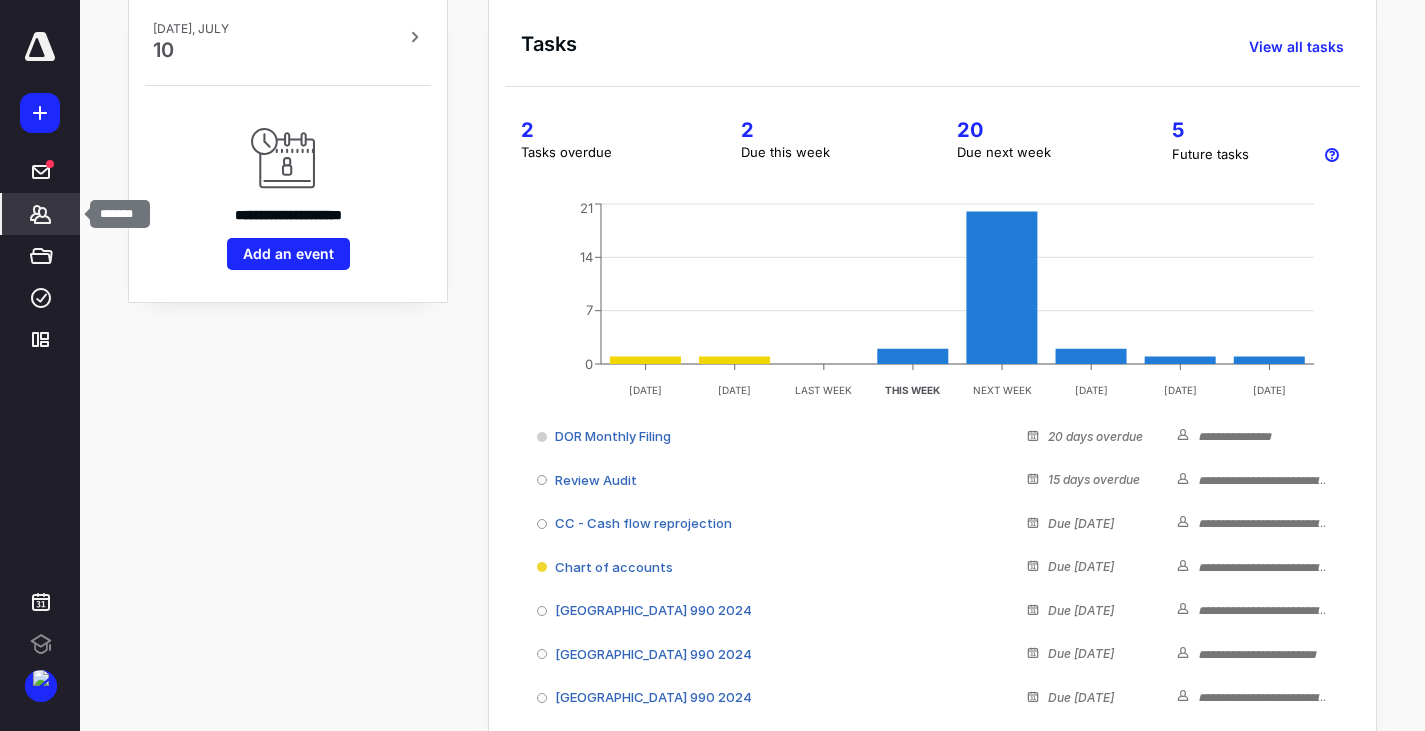 click 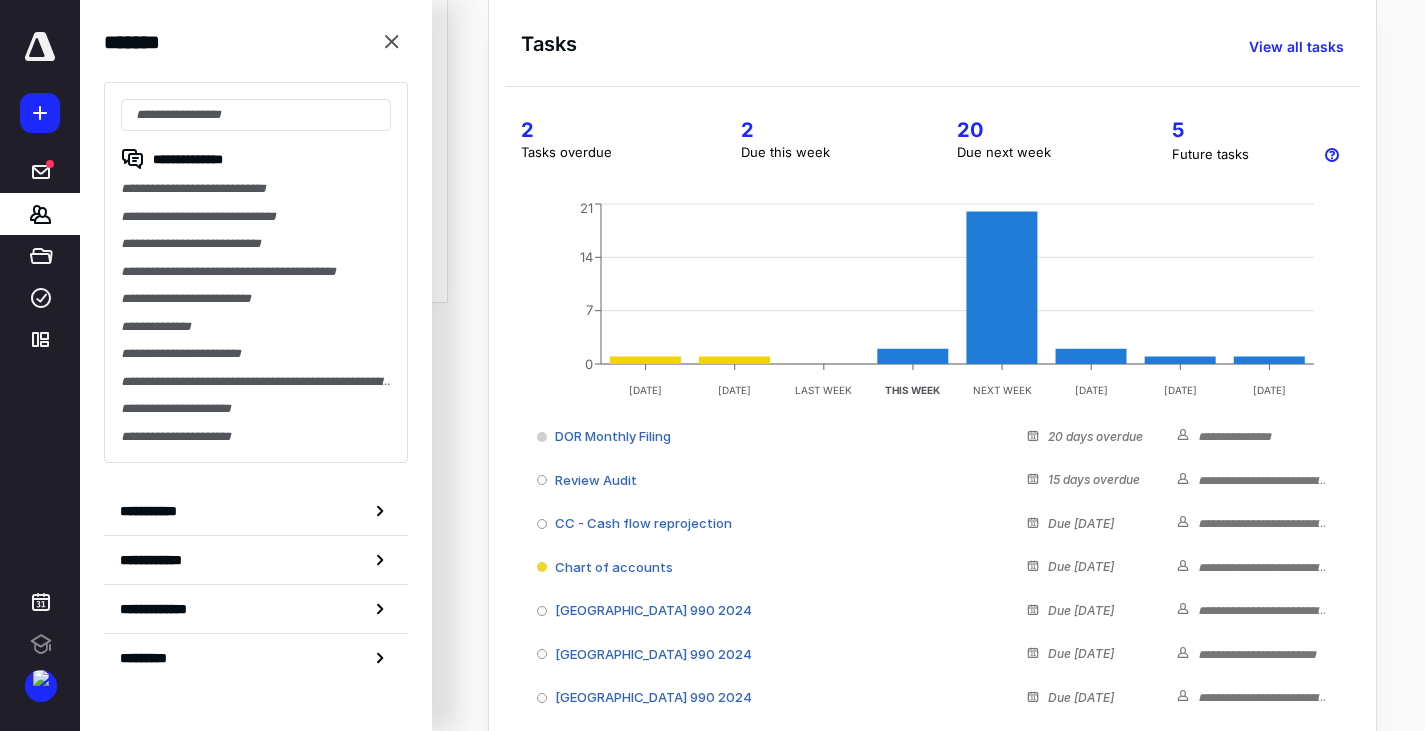 click on "**********" at bounding box center (256, 272) 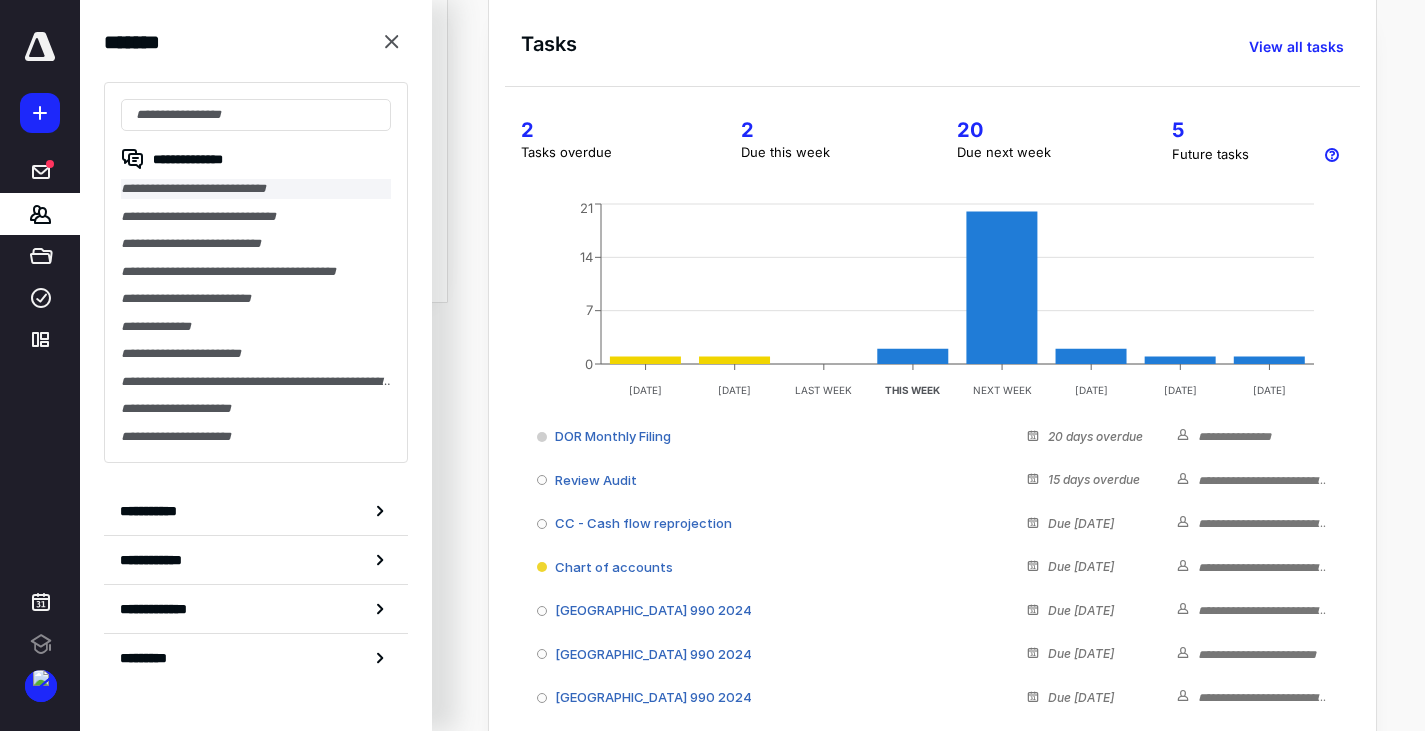 click on "**********" at bounding box center [256, 189] 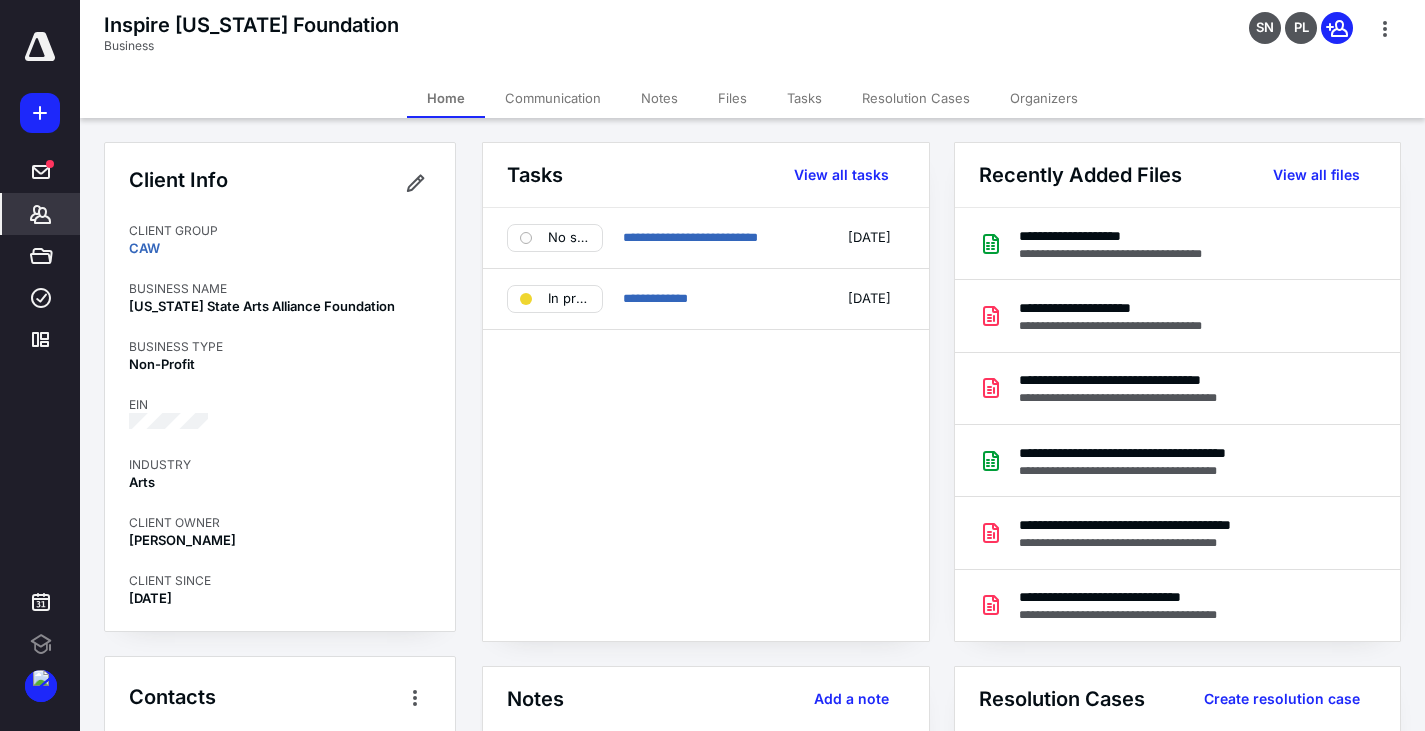 click on "Notes" at bounding box center [659, 98] 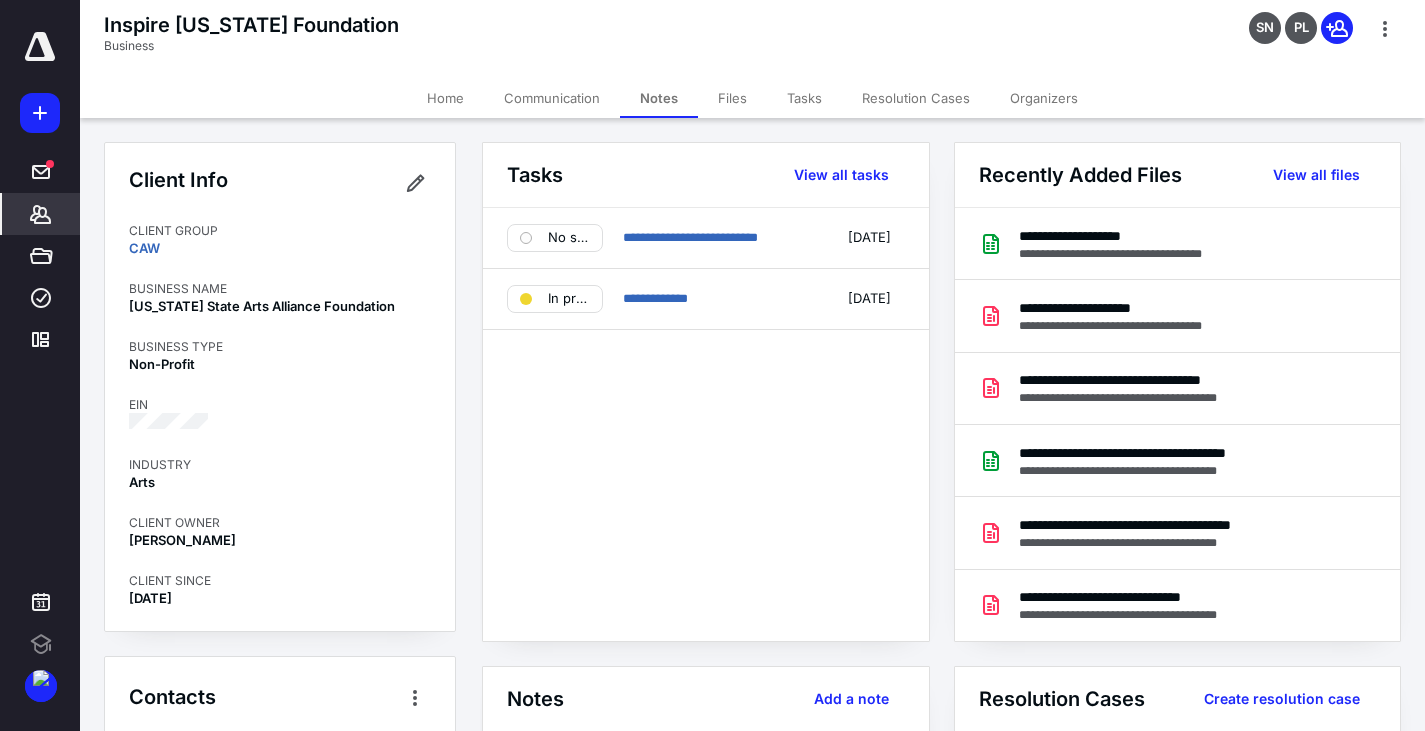 scroll, scrollTop: 0, scrollLeft: 0, axis: both 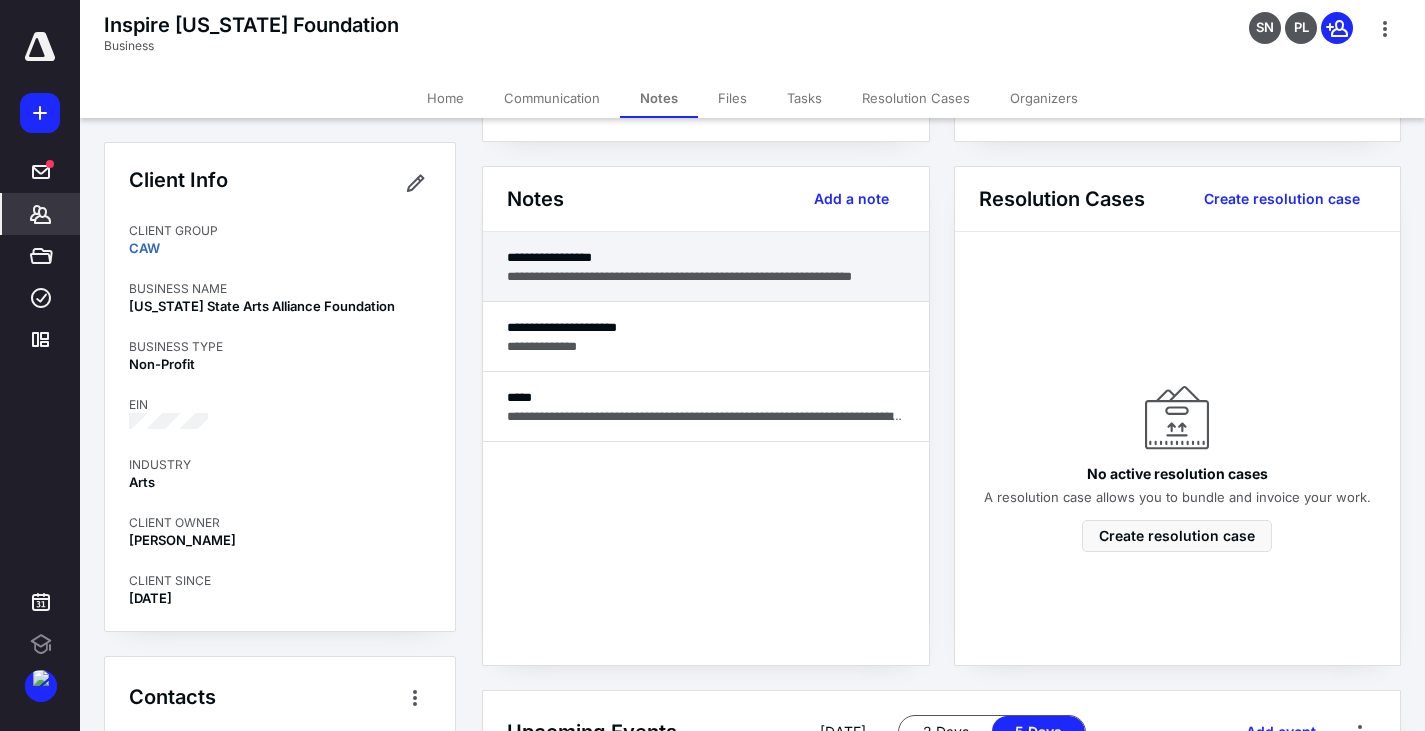 click on "**********" at bounding box center [706, 276] 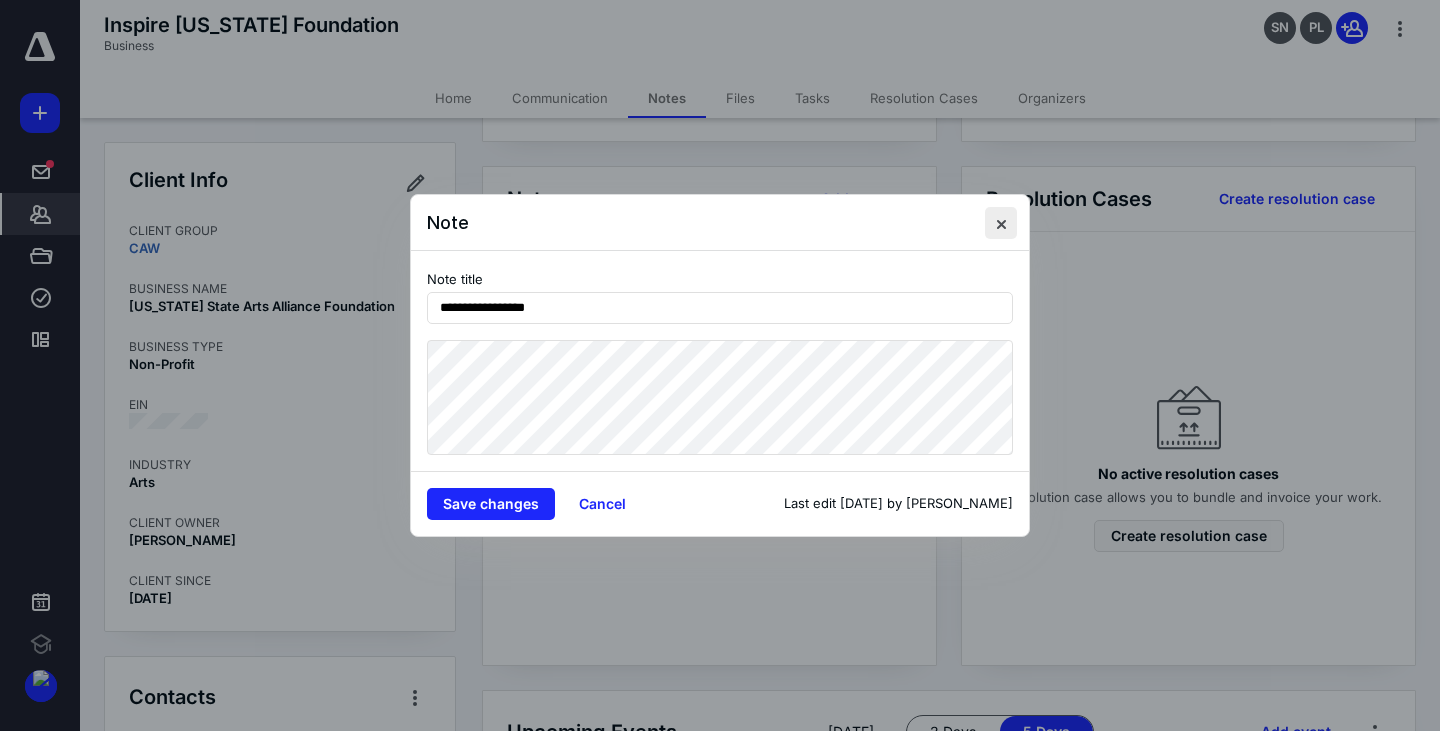 click at bounding box center (1001, 223) 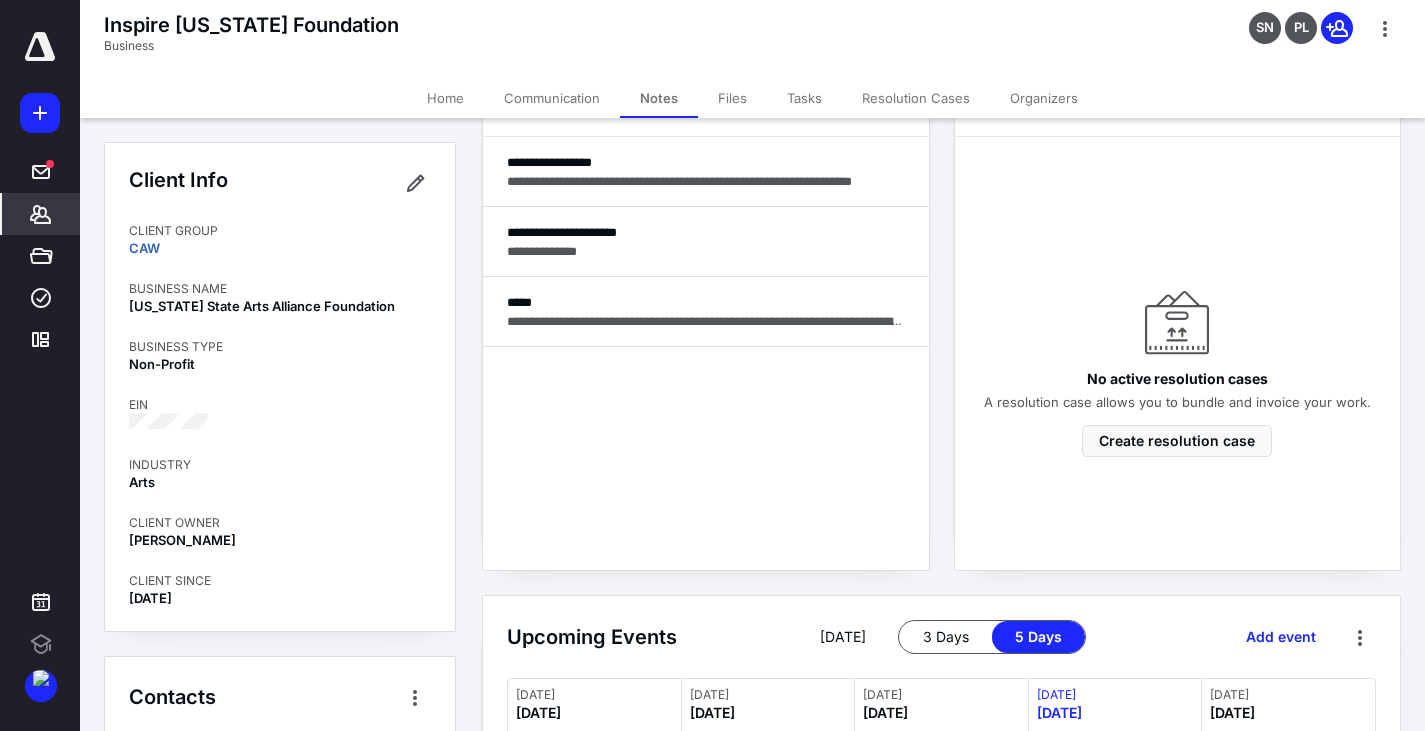scroll, scrollTop: 600, scrollLeft: 0, axis: vertical 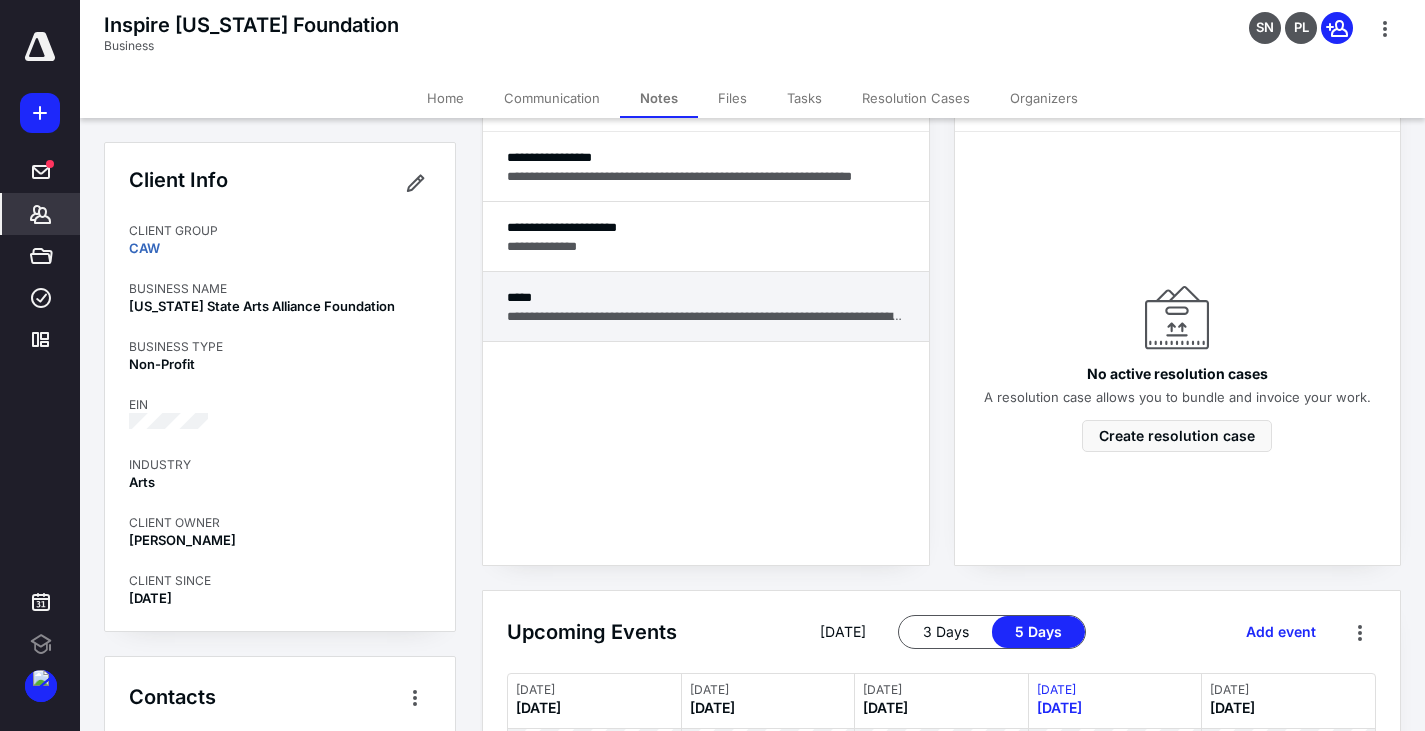click on "**********" at bounding box center (706, 316) 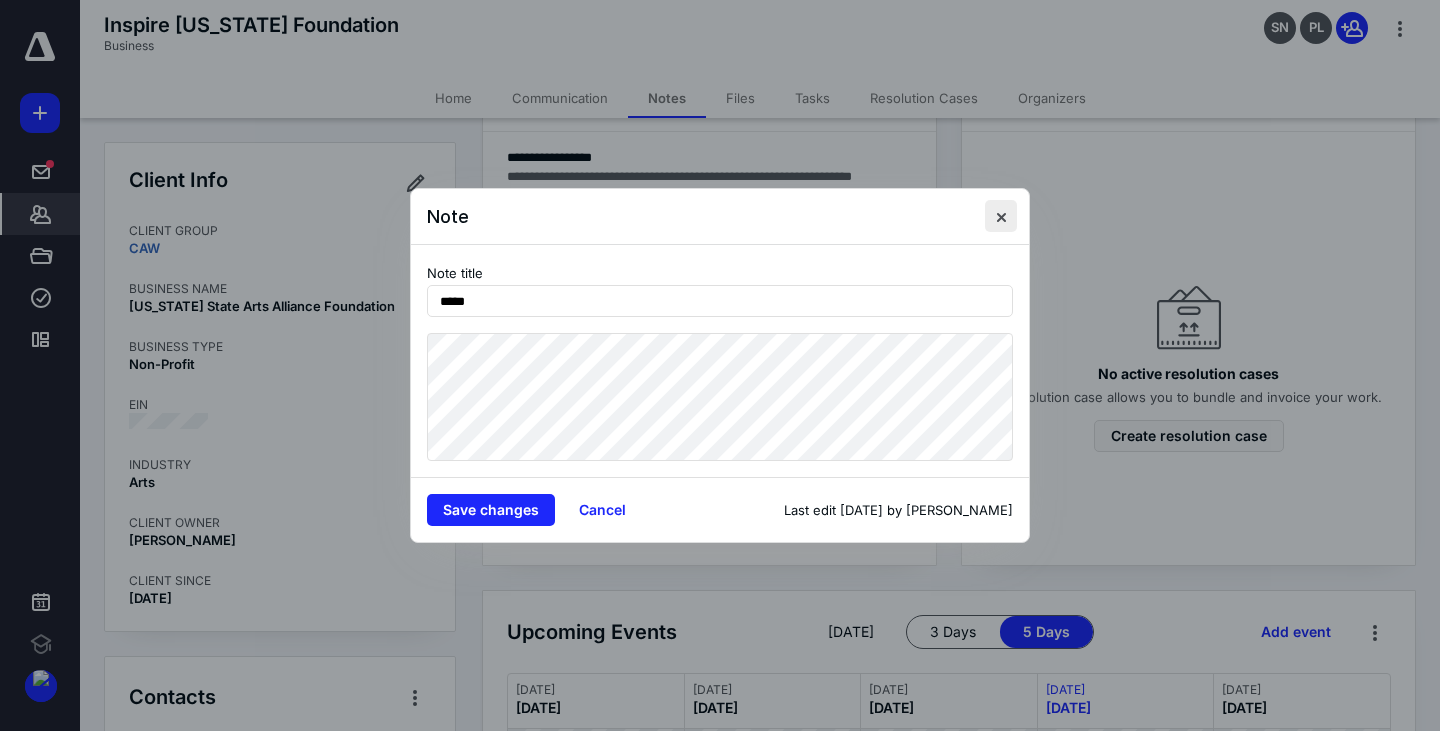 click at bounding box center [1001, 216] 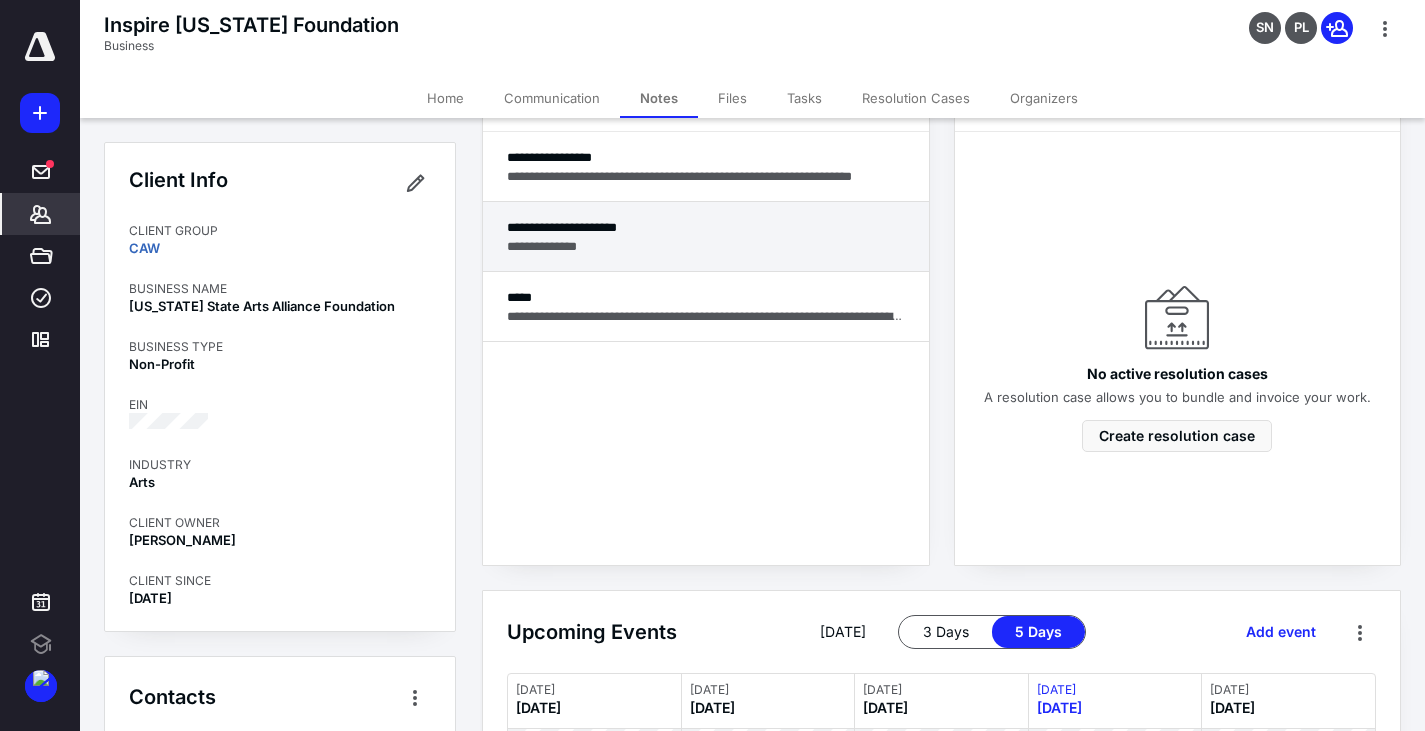 click on "**********" at bounding box center (706, 246) 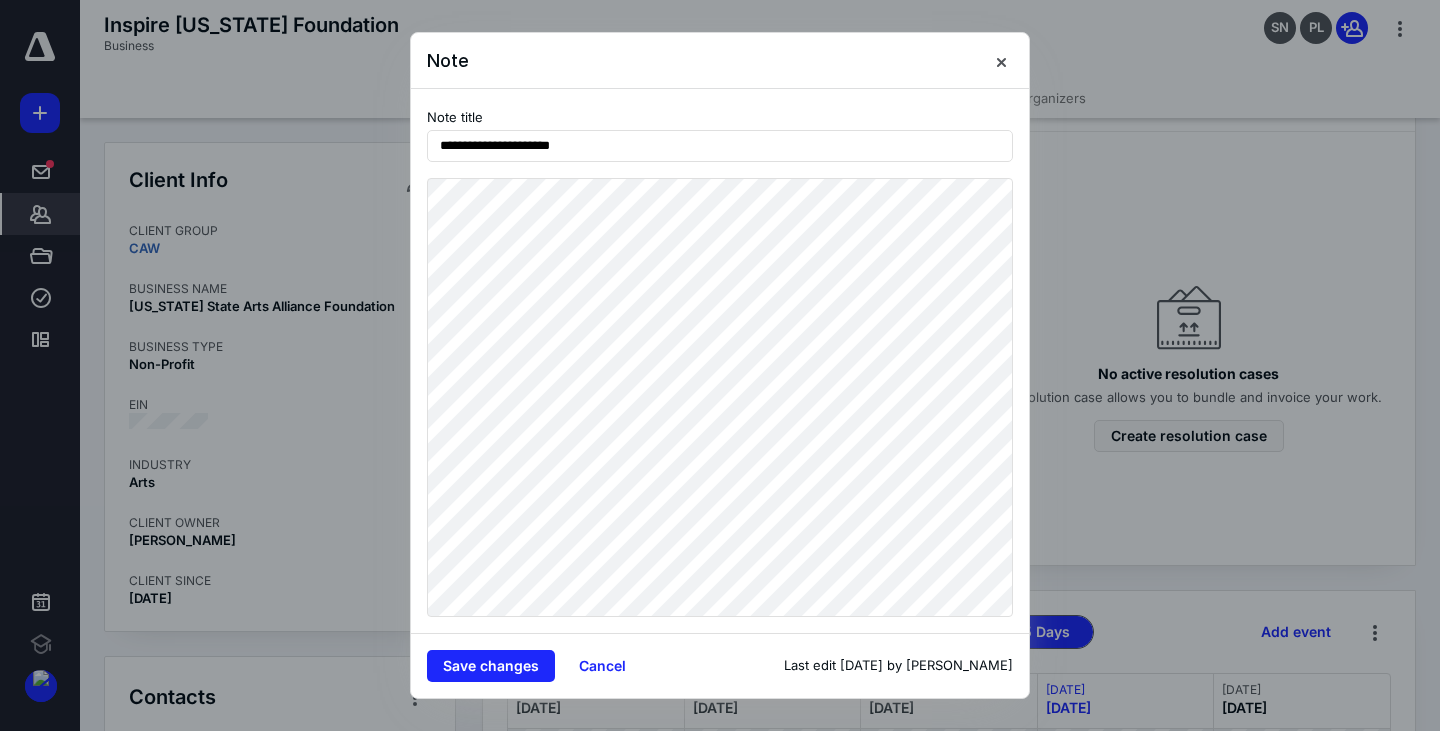 click at bounding box center [720, 365] 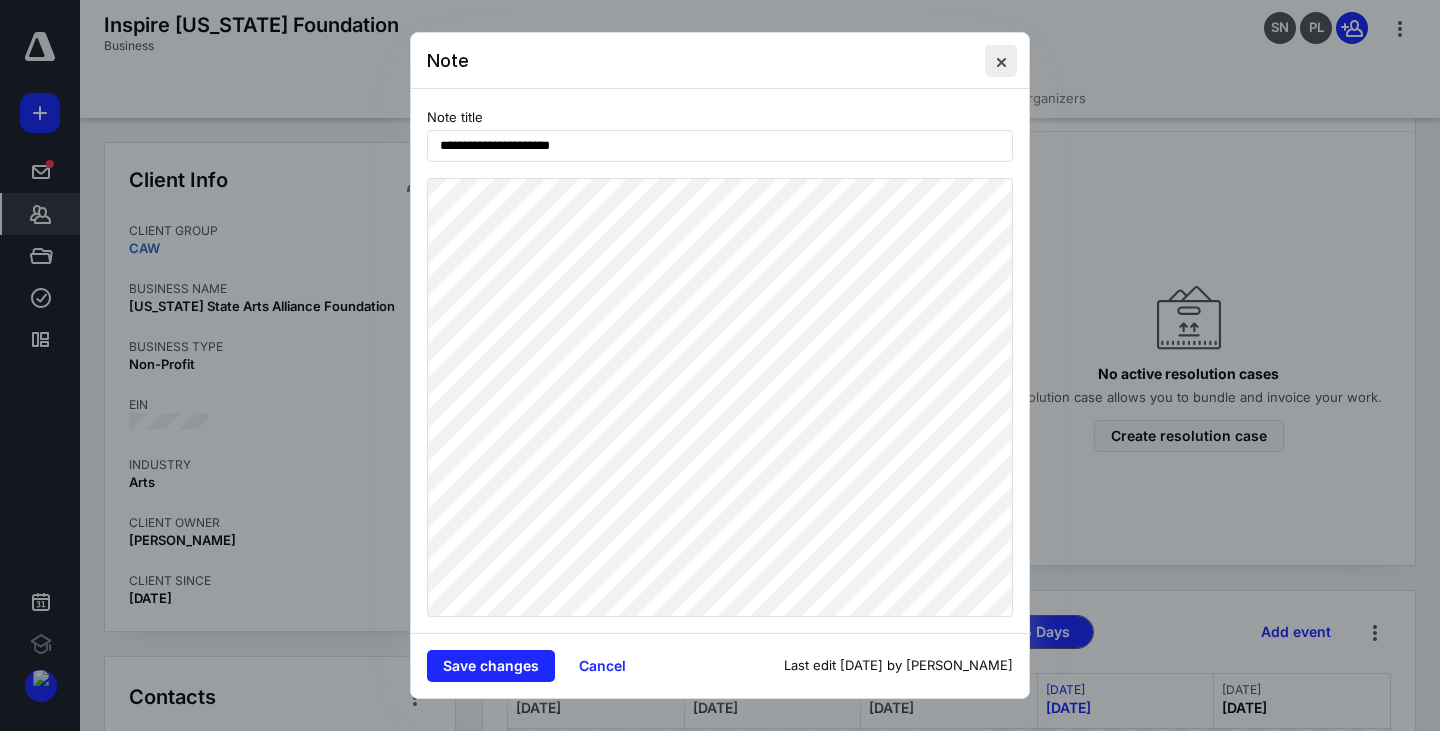 click at bounding box center (1001, 61) 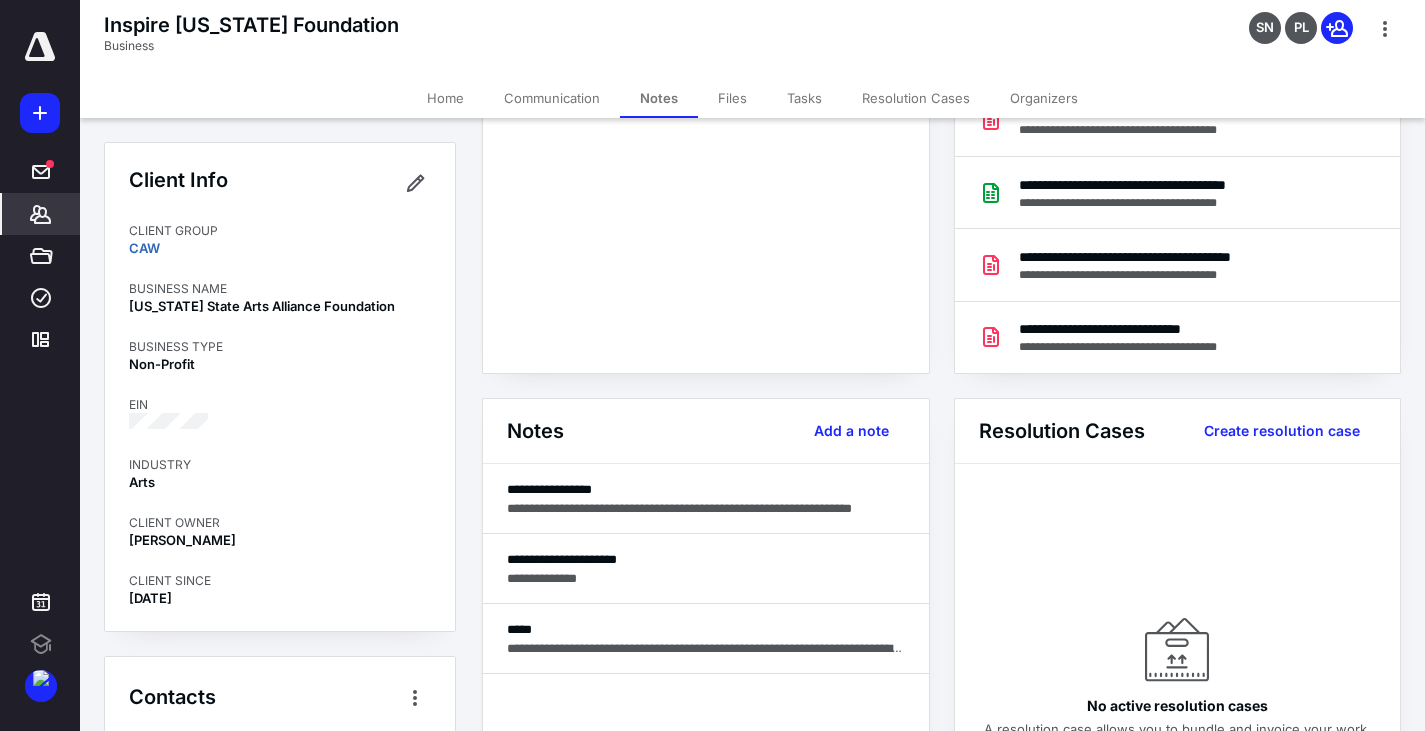 scroll, scrollTop: 0, scrollLeft: 0, axis: both 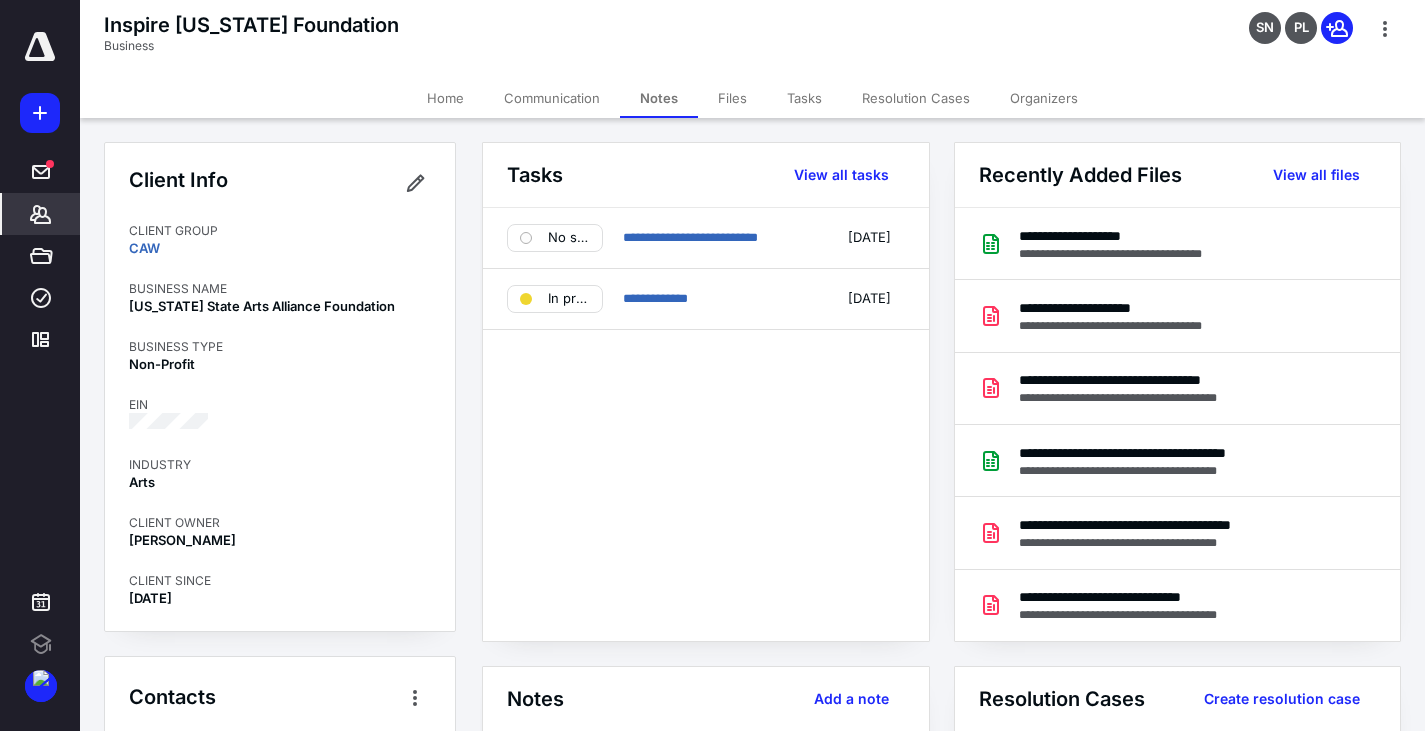 click on "Notes" at bounding box center (659, 98) 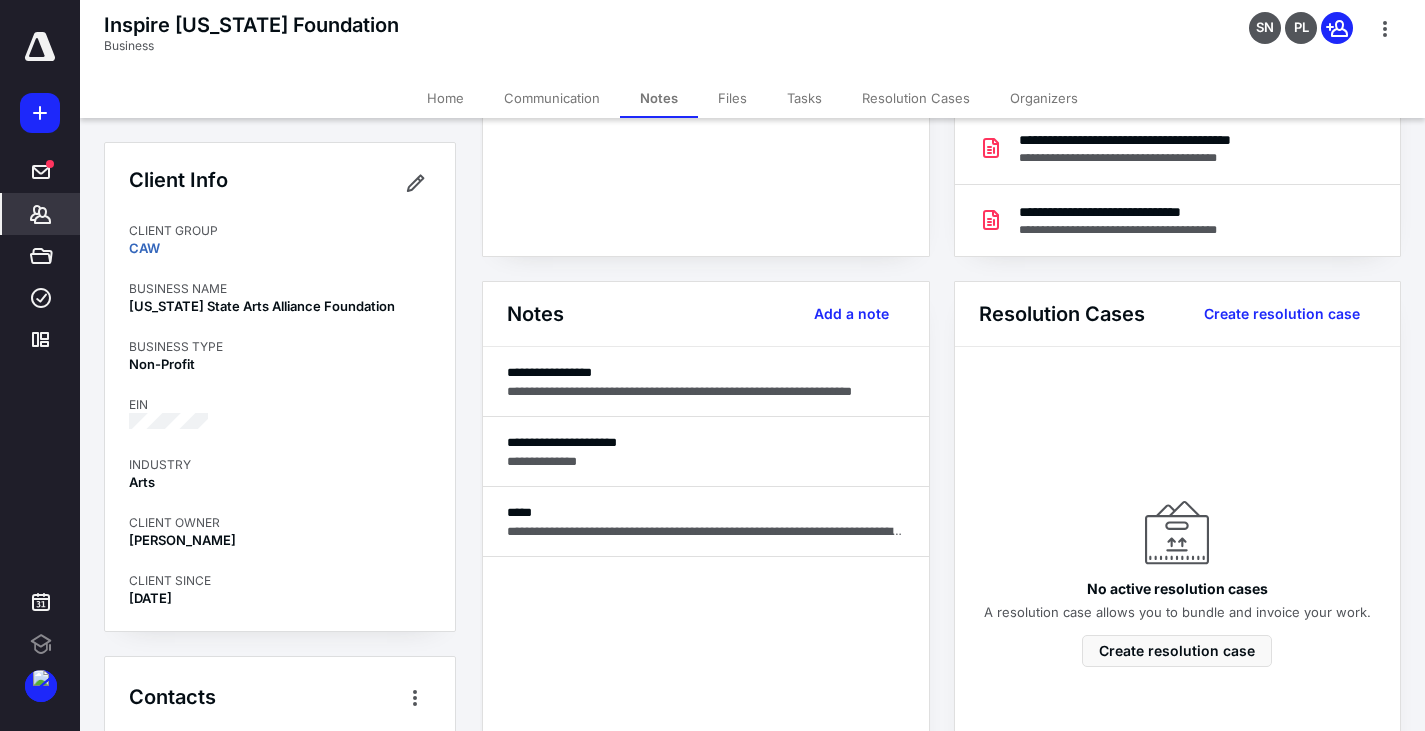scroll, scrollTop: 400, scrollLeft: 0, axis: vertical 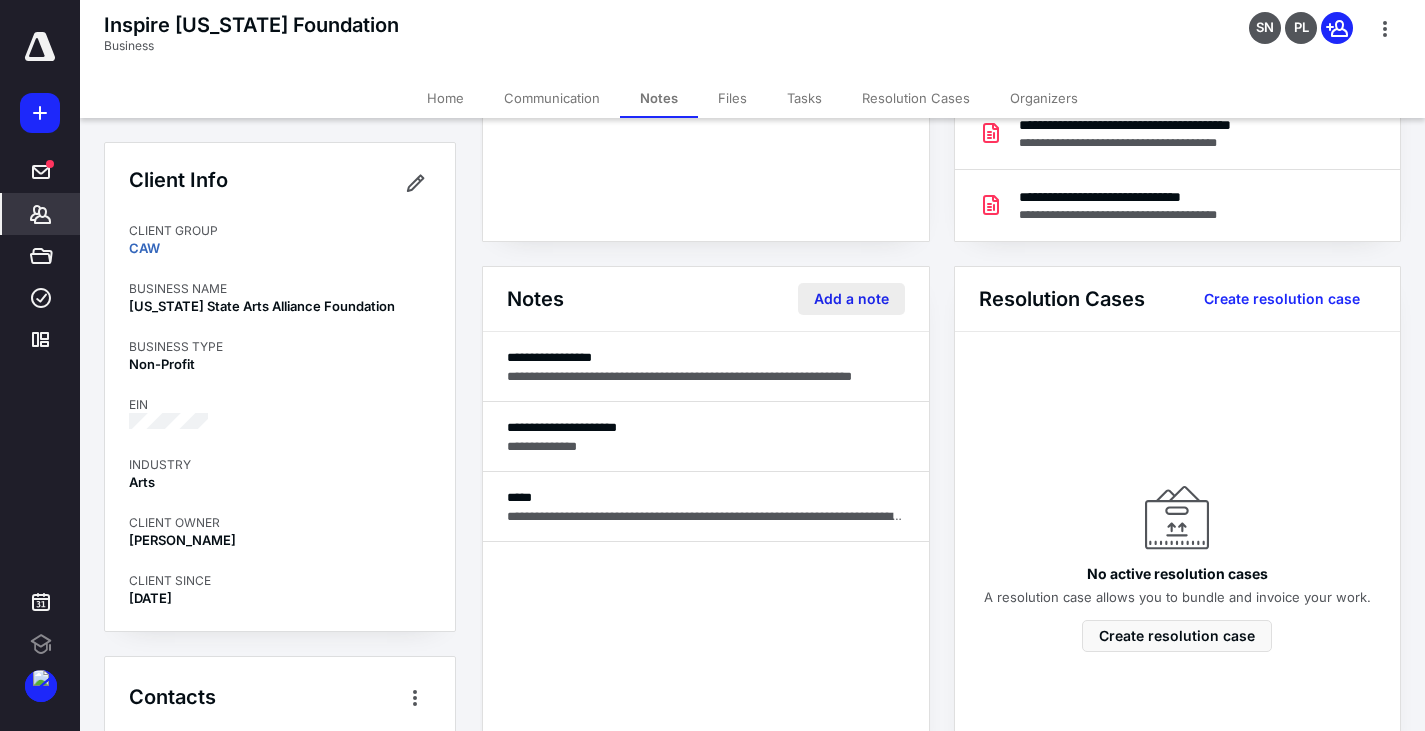 click on "Add a note" at bounding box center [851, 299] 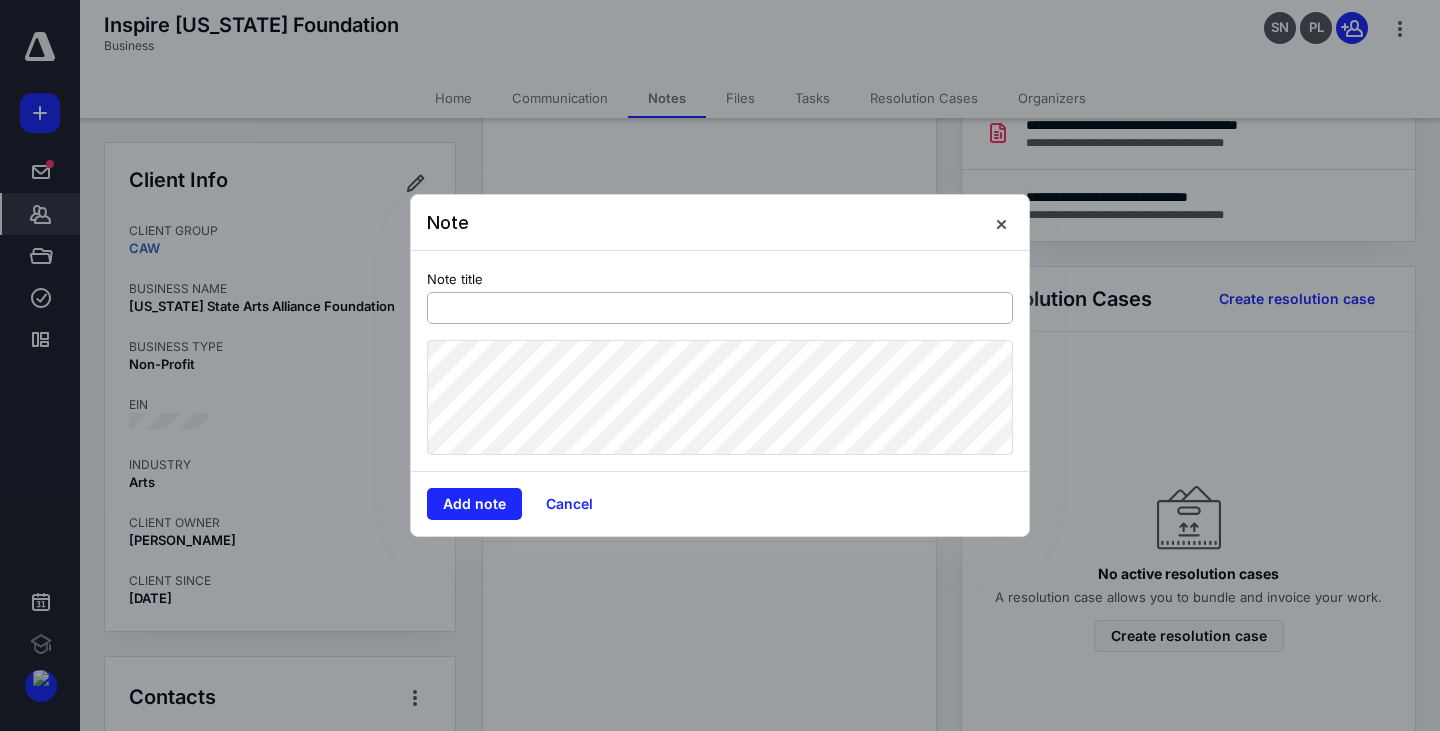 click on "Note title" at bounding box center (720, 295) 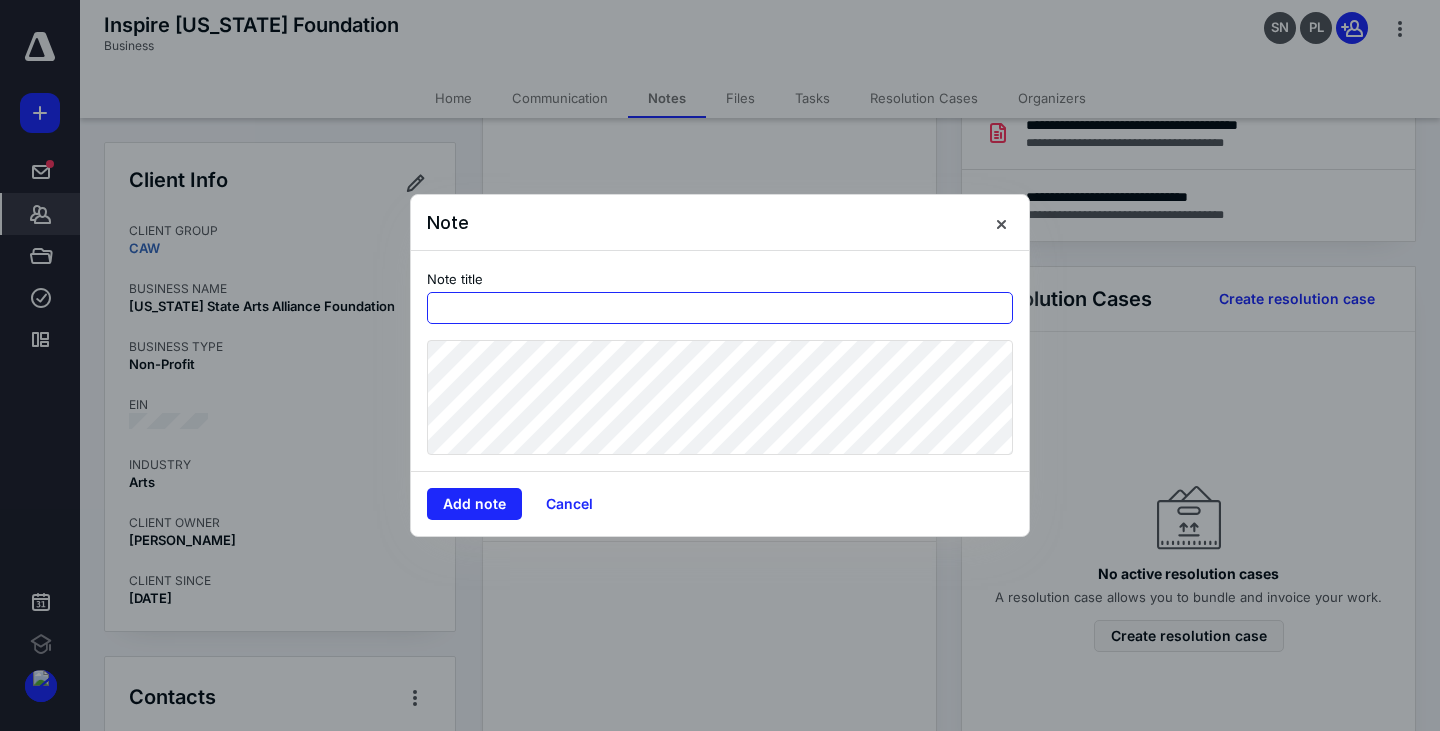 click at bounding box center (720, 308) 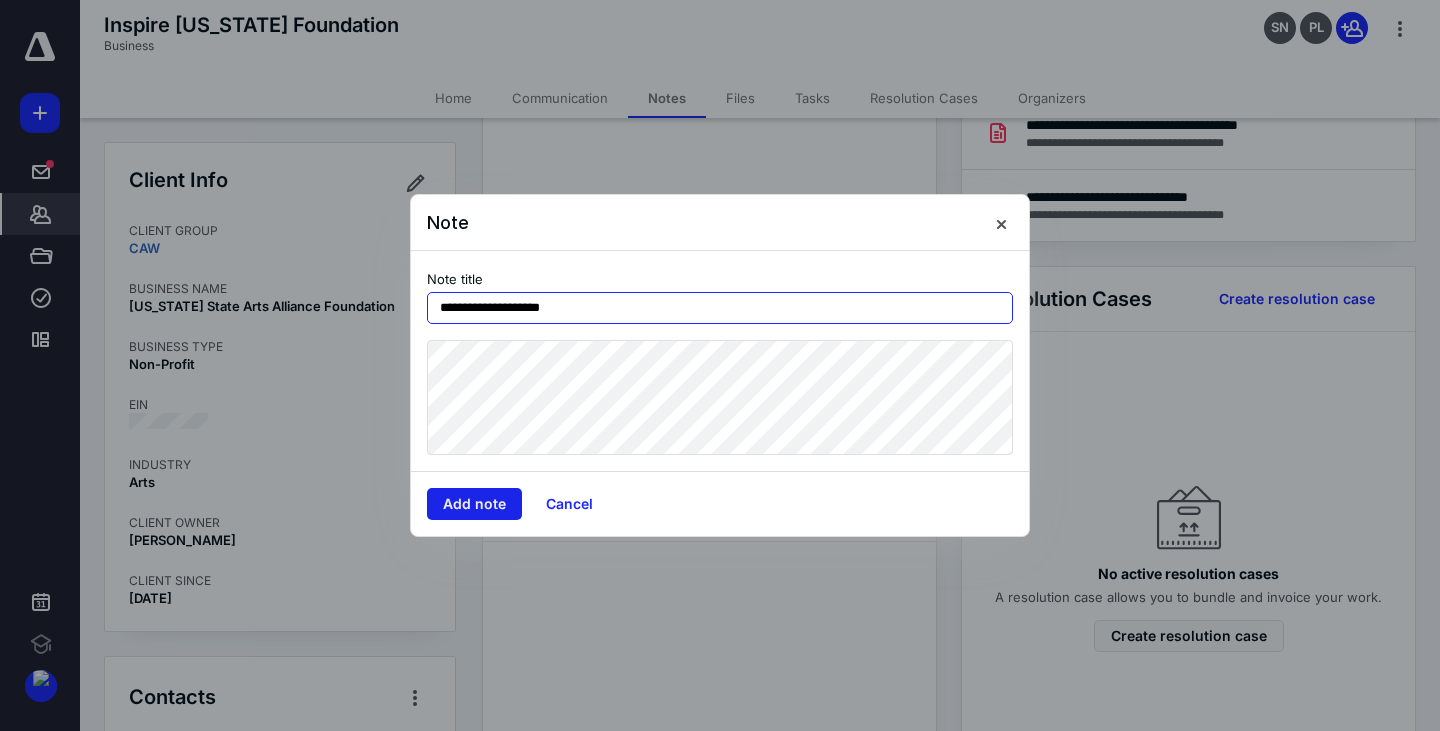 type on "**********" 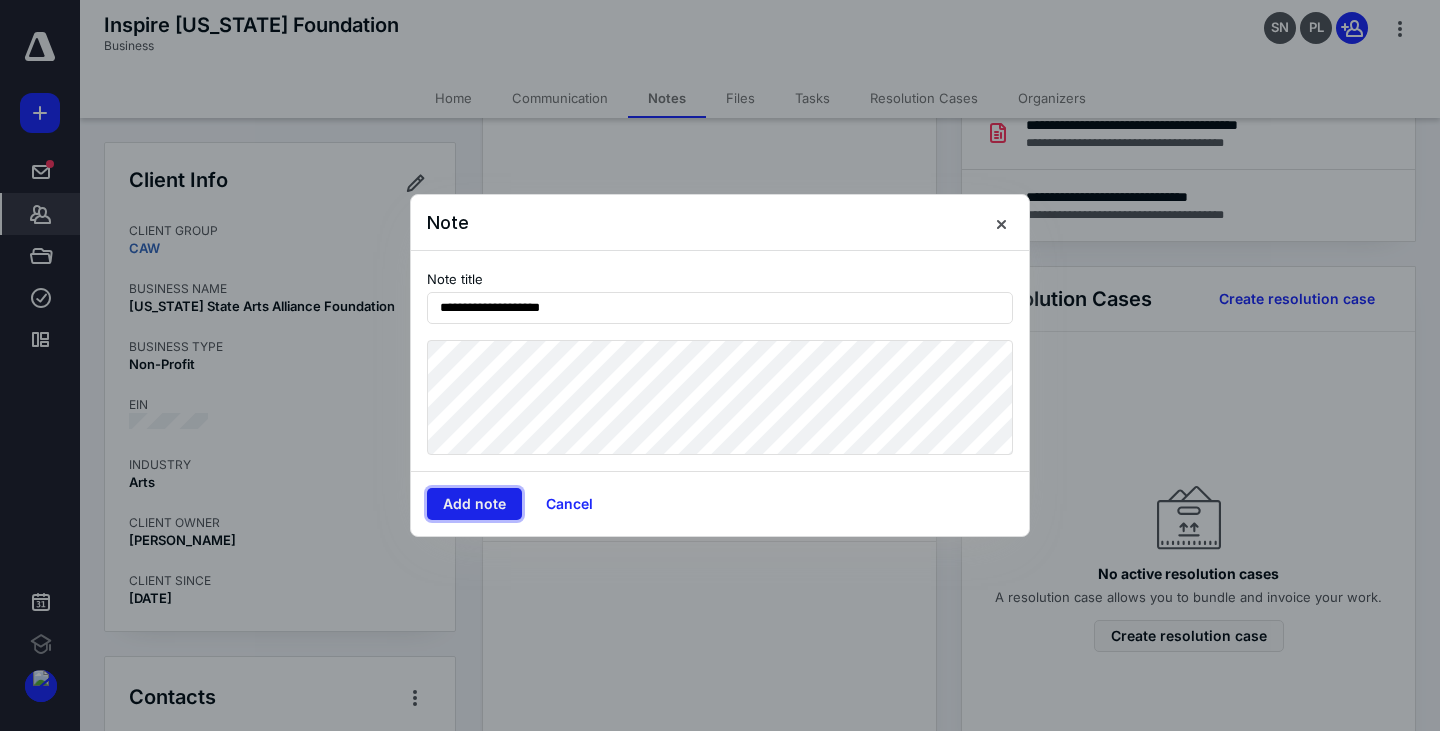 click on "Add note" at bounding box center (474, 504) 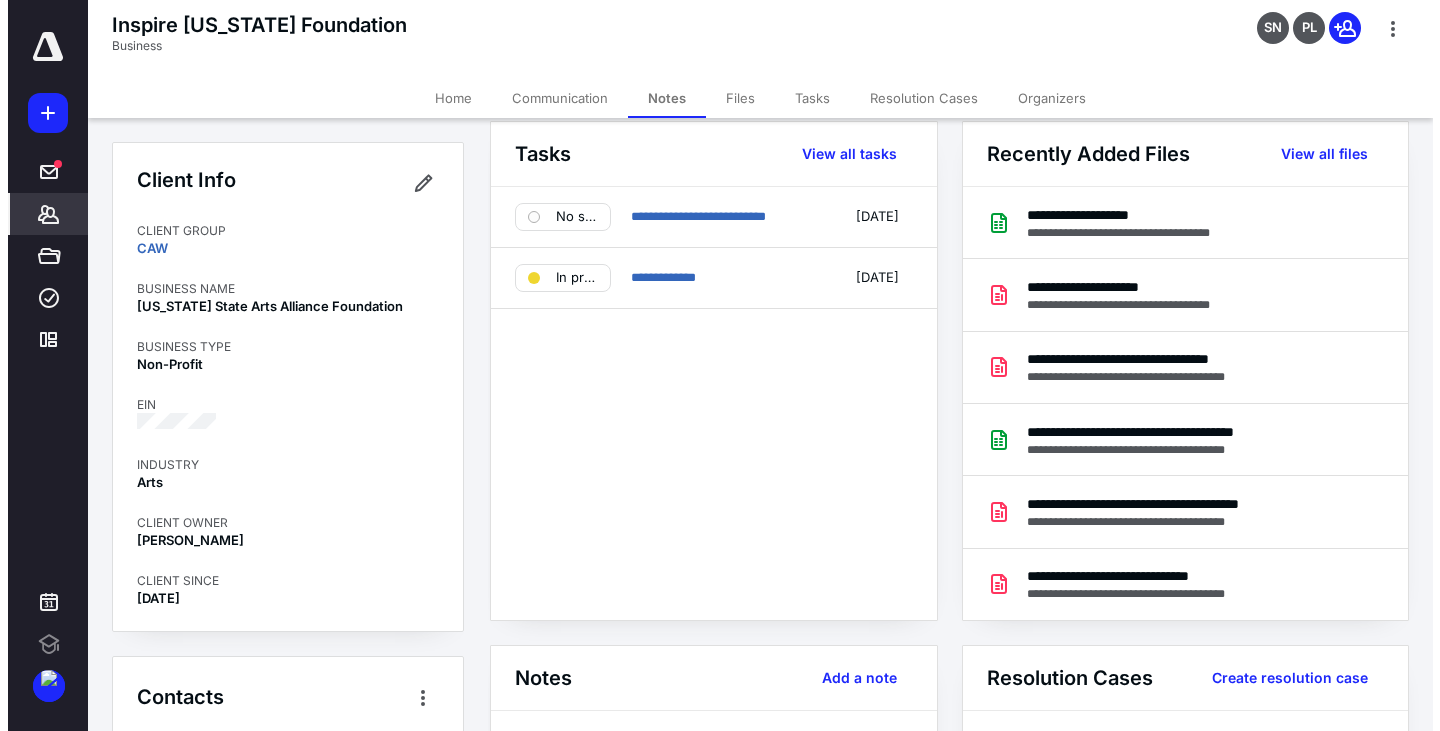 scroll, scrollTop: 0, scrollLeft: 0, axis: both 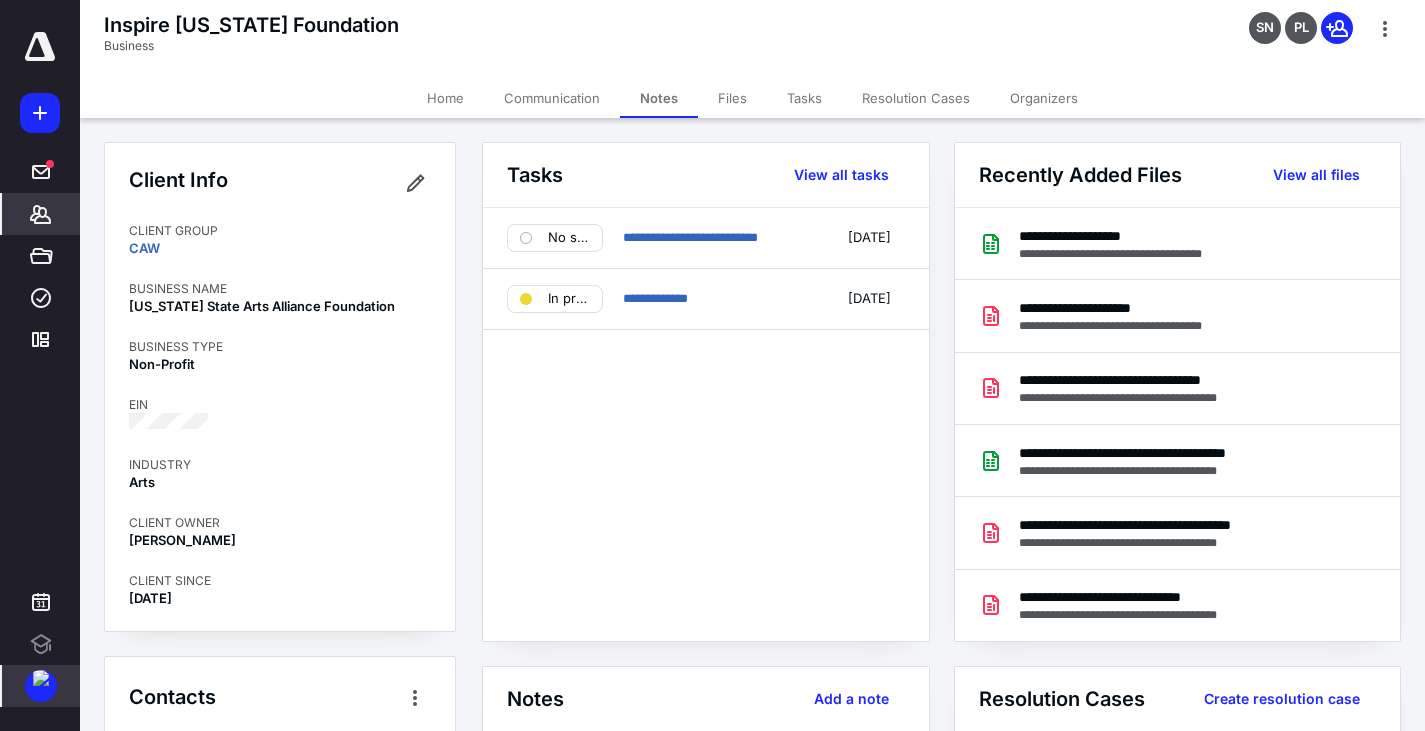 click at bounding box center [41, 678] 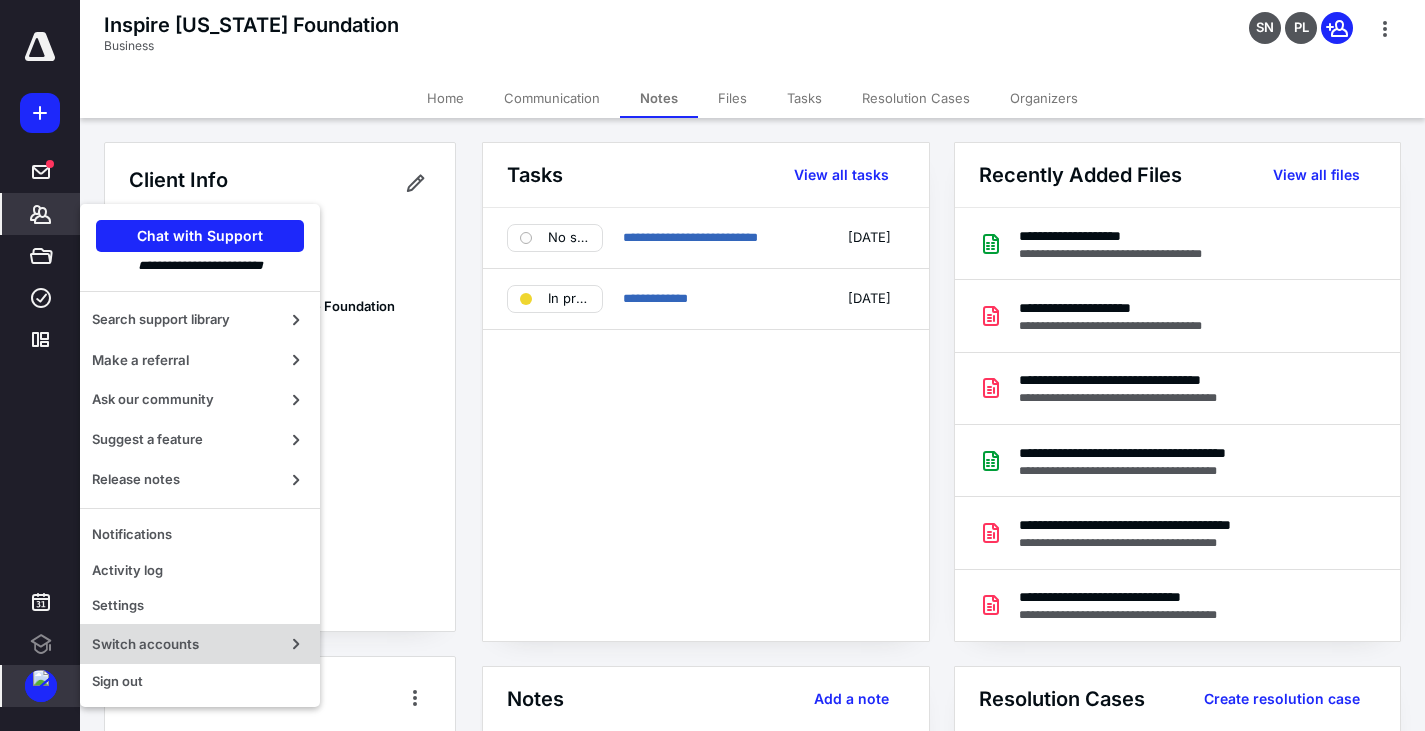 click on "Switch accounts" at bounding box center [184, 644] 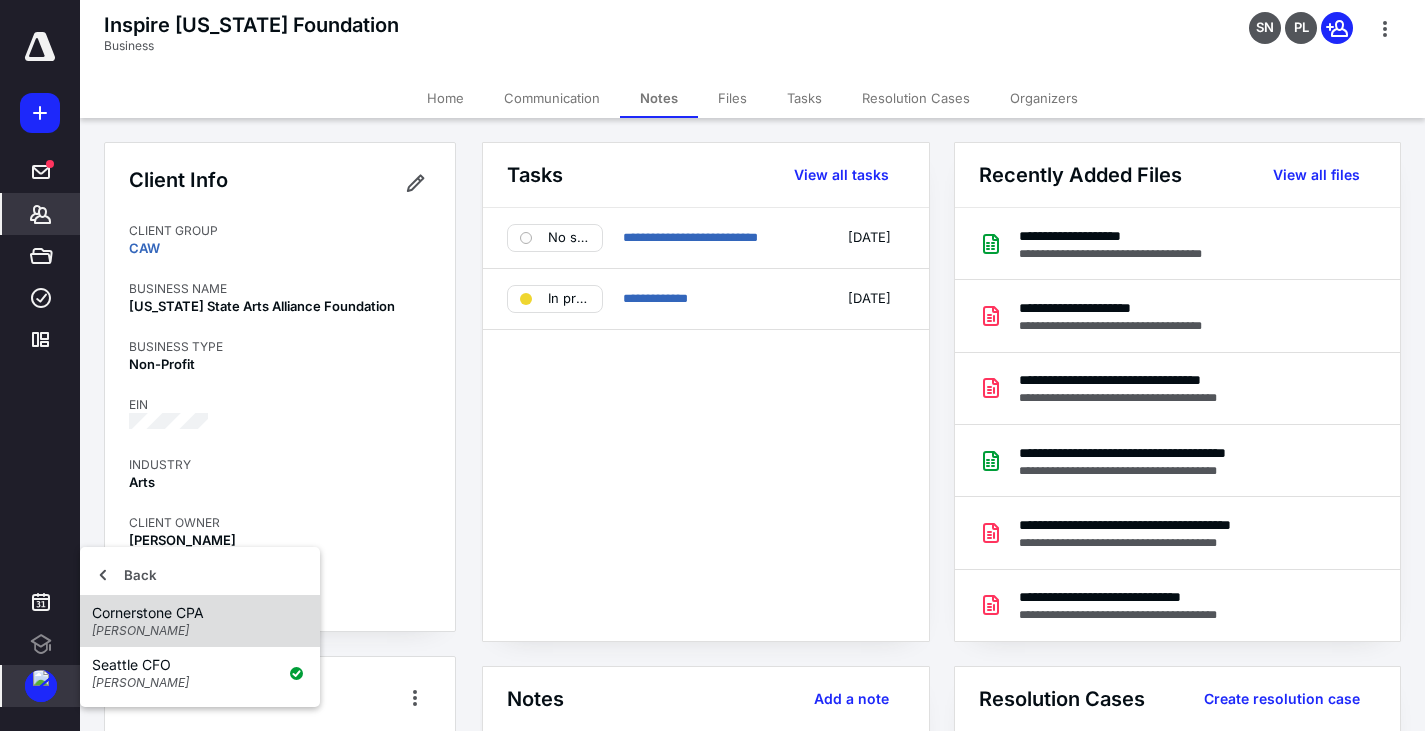 click on "Cornerstone CPA" at bounding box center (200, 613) 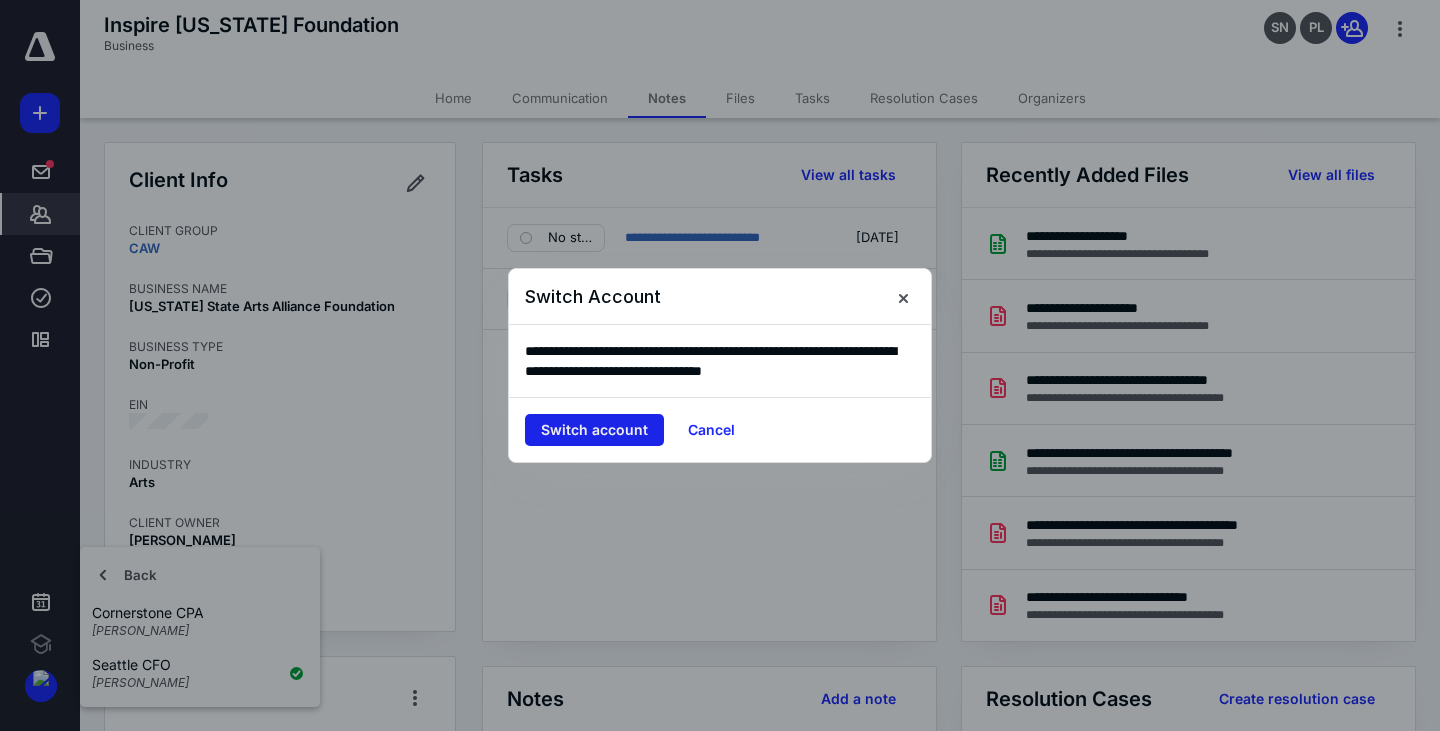 click on "Switch account" at bounding box center [594, 430] 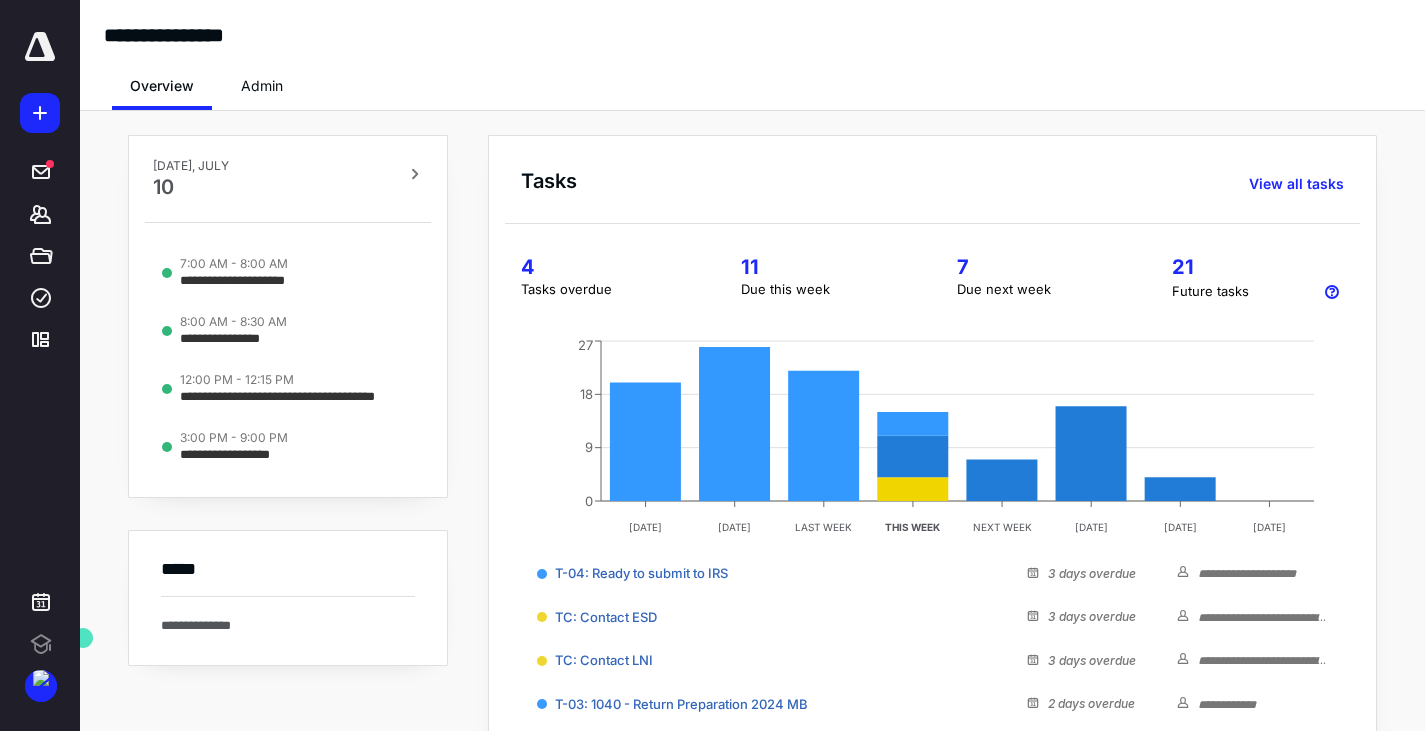 scroll, scrollTop: 0, scrollLeft: 0, axis: both 